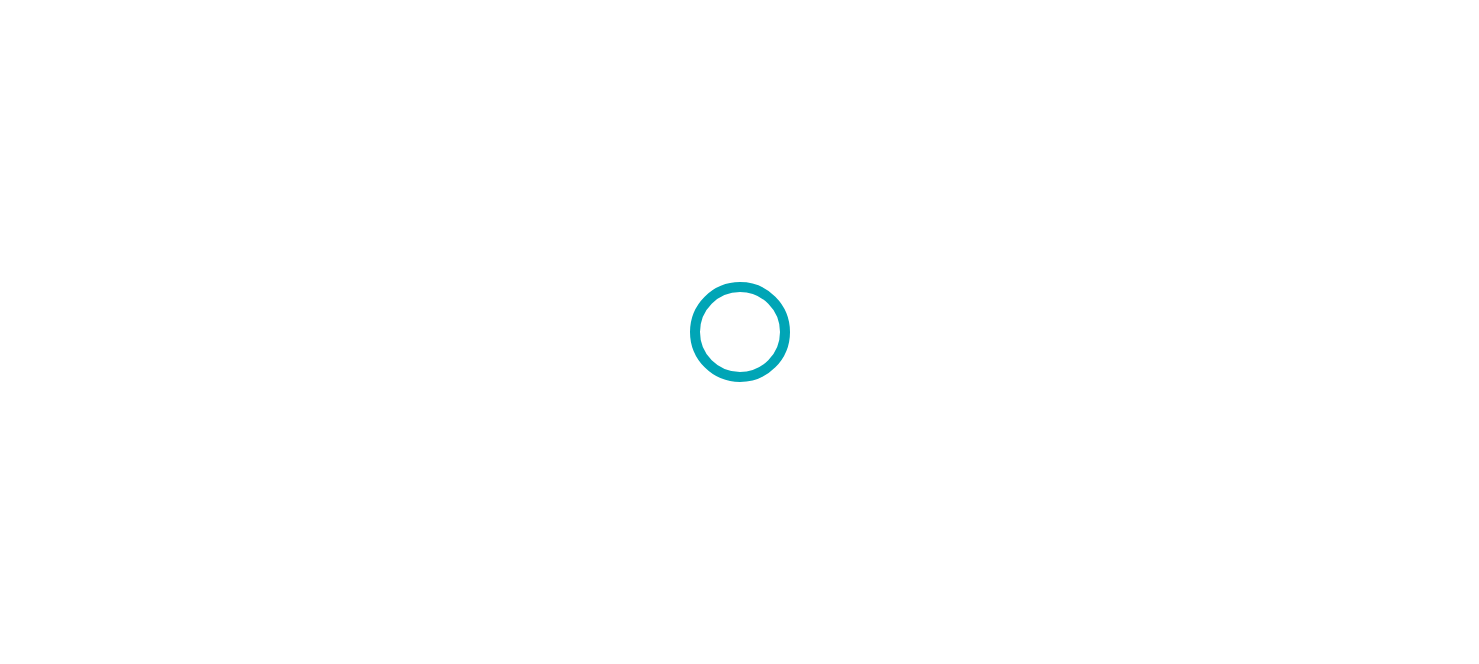 scroll, scrollTop: 0, scrollLeft: 0, axis: both 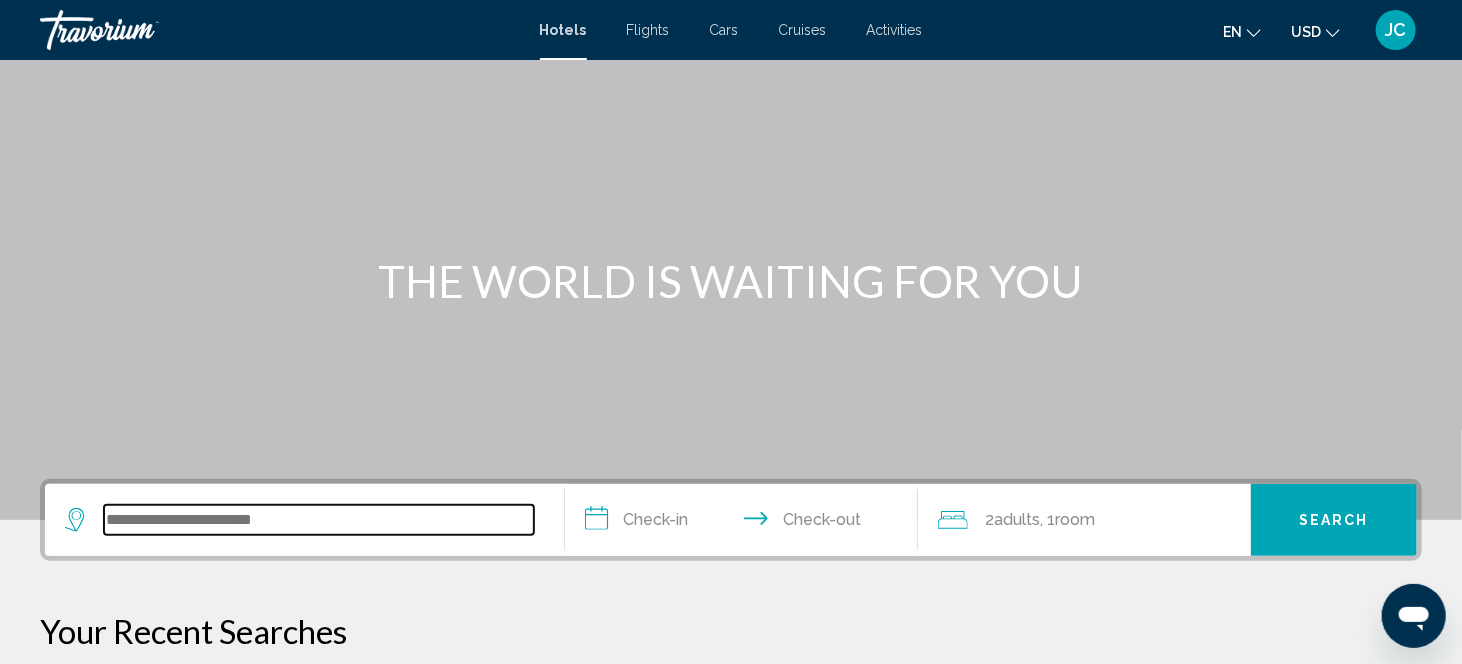 click at bounding box center [319, 520] 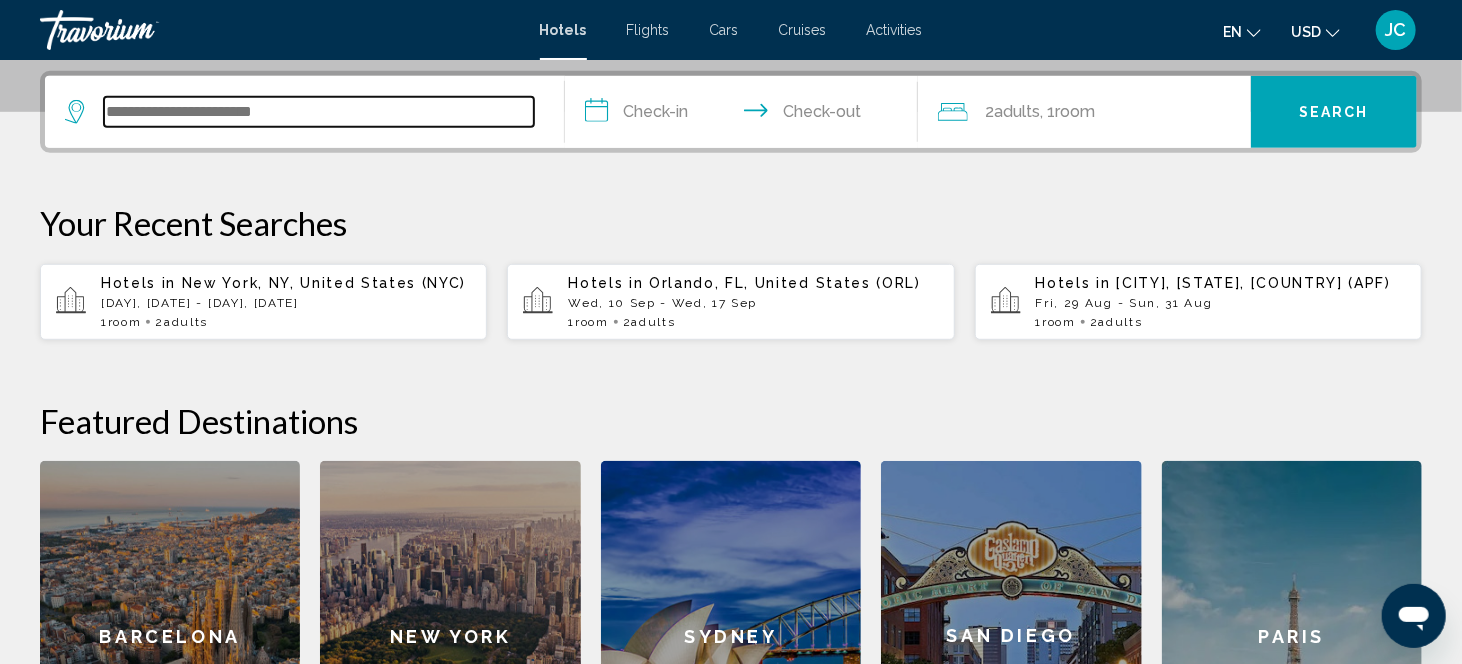 scroll, scrollTop: 493, scrollLeft: 0, axis: vertical 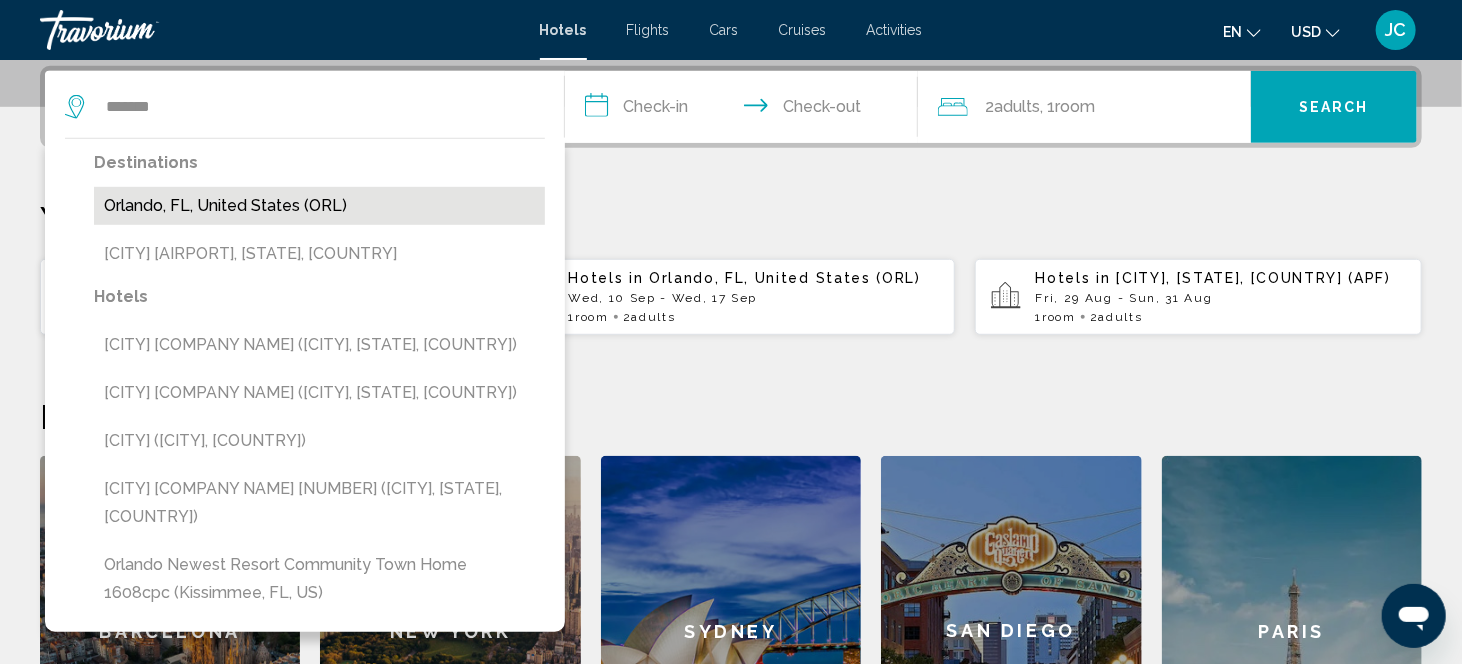 click on "Orlando, FL, United States (ORL)" at bounding box center (319, 206) 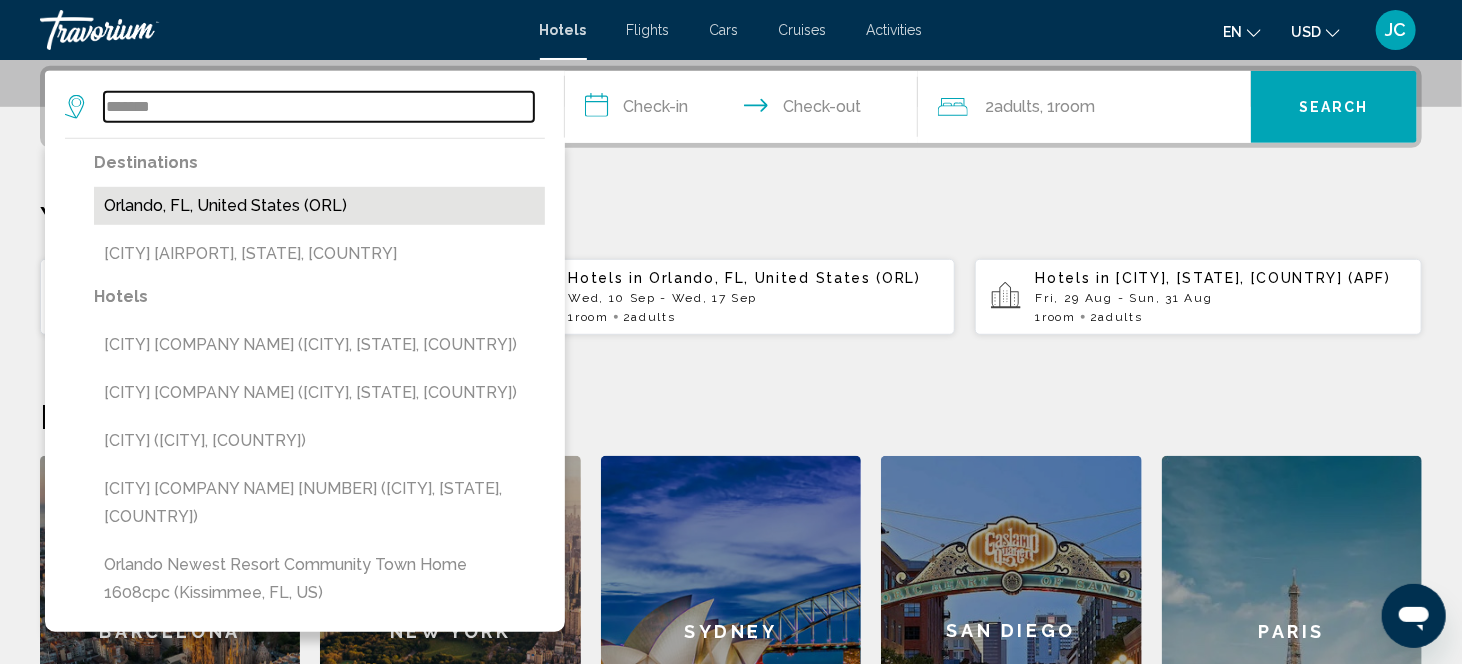 type on "**********" 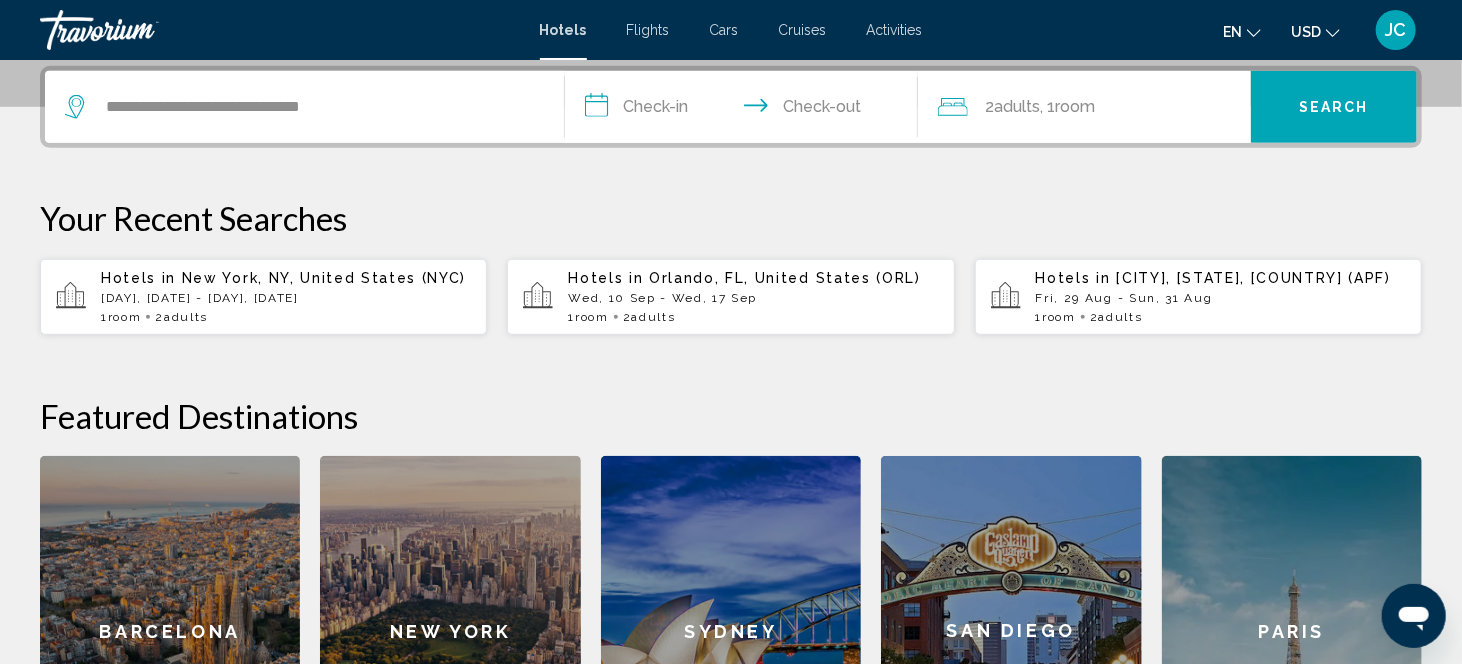 click on "**********" at bounding box center [745, 110] 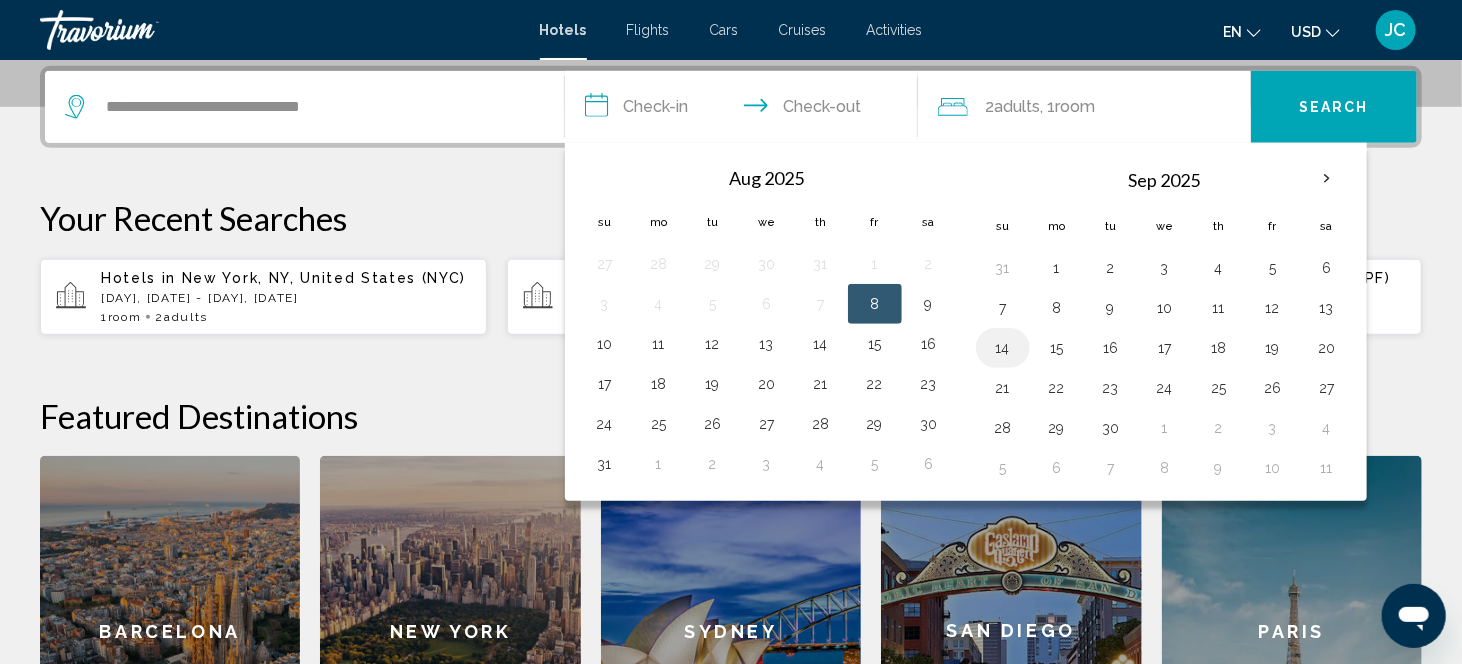 click on "14" at bounding box center (1003, 348) 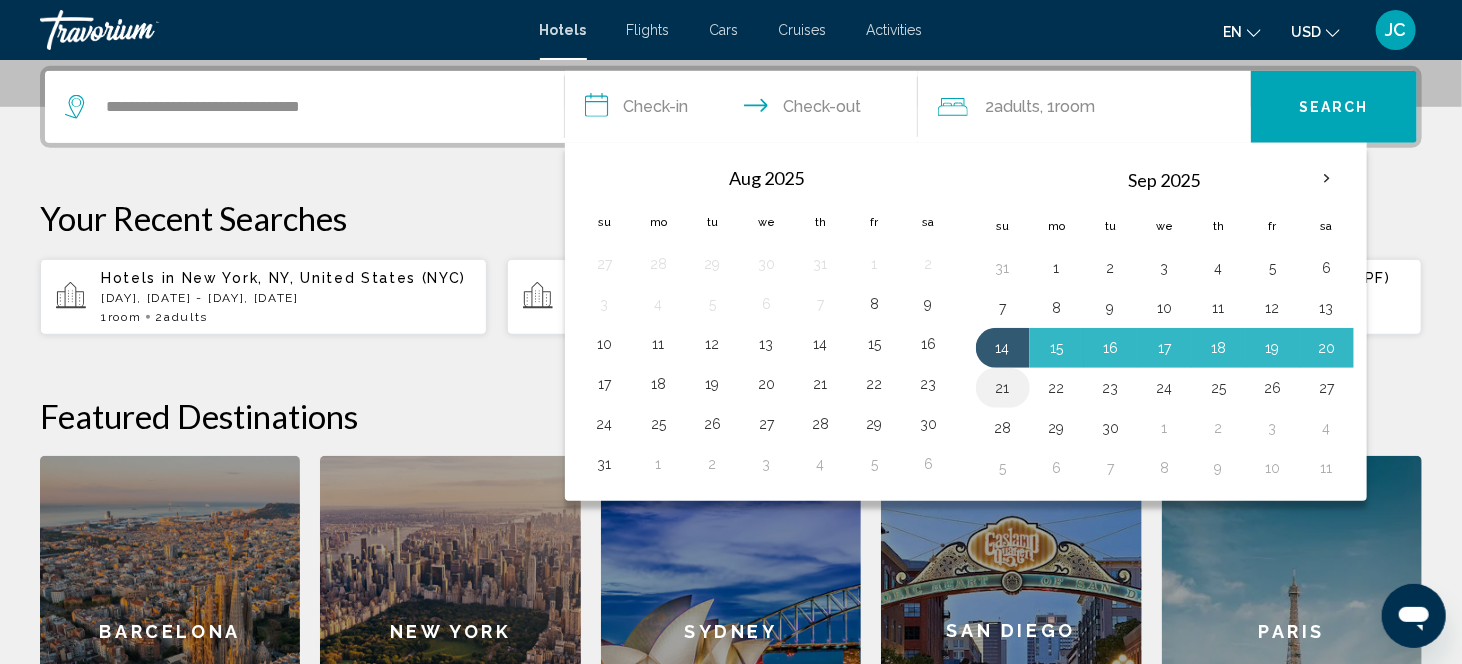click on "21" at bounding box center (1003, 388) 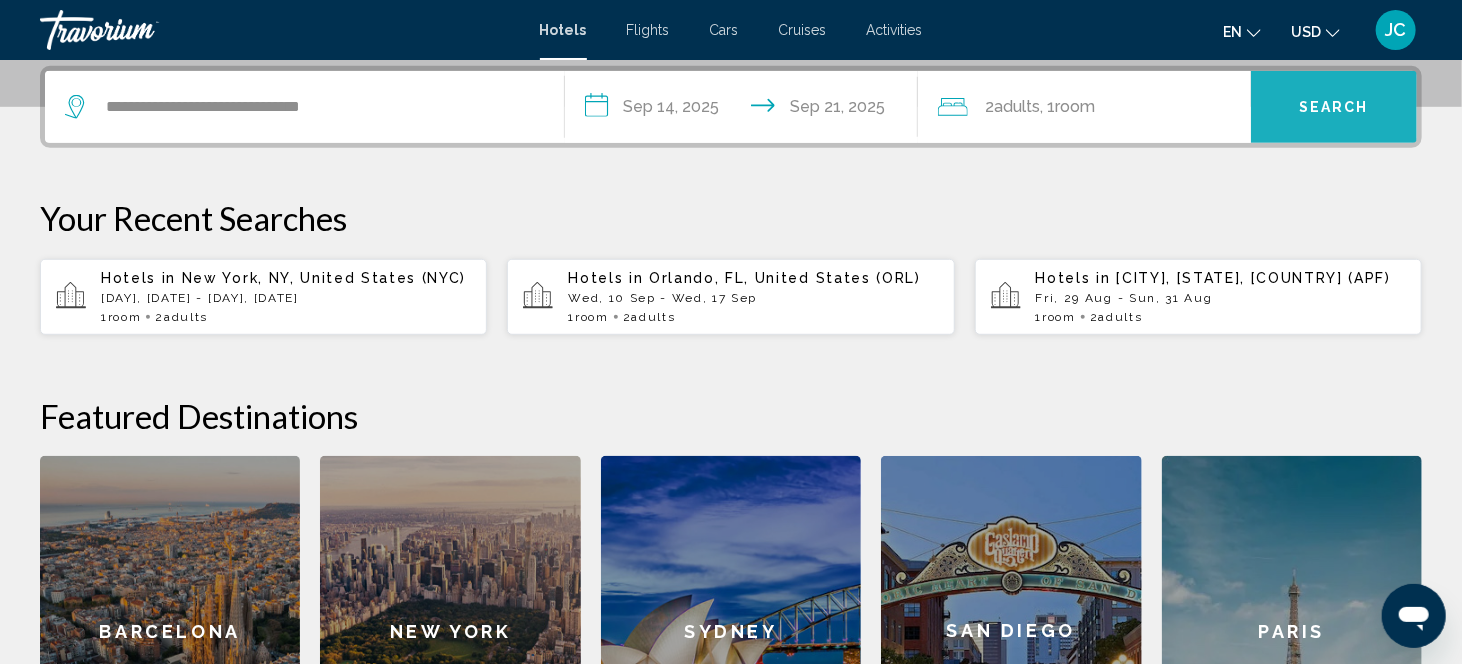 click on "Search" at bounding box center (1334, 107) 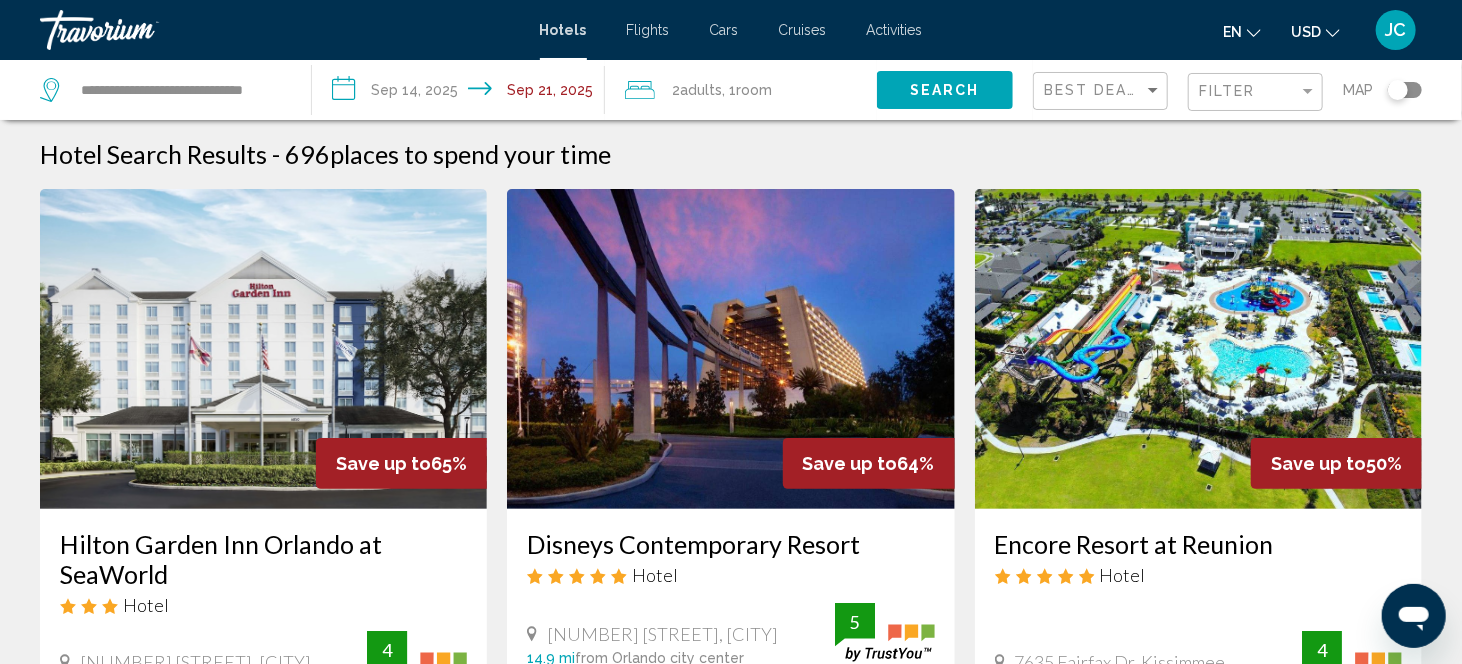 scroll, scrollTop: 0, scrollLeft: 0, axis: both 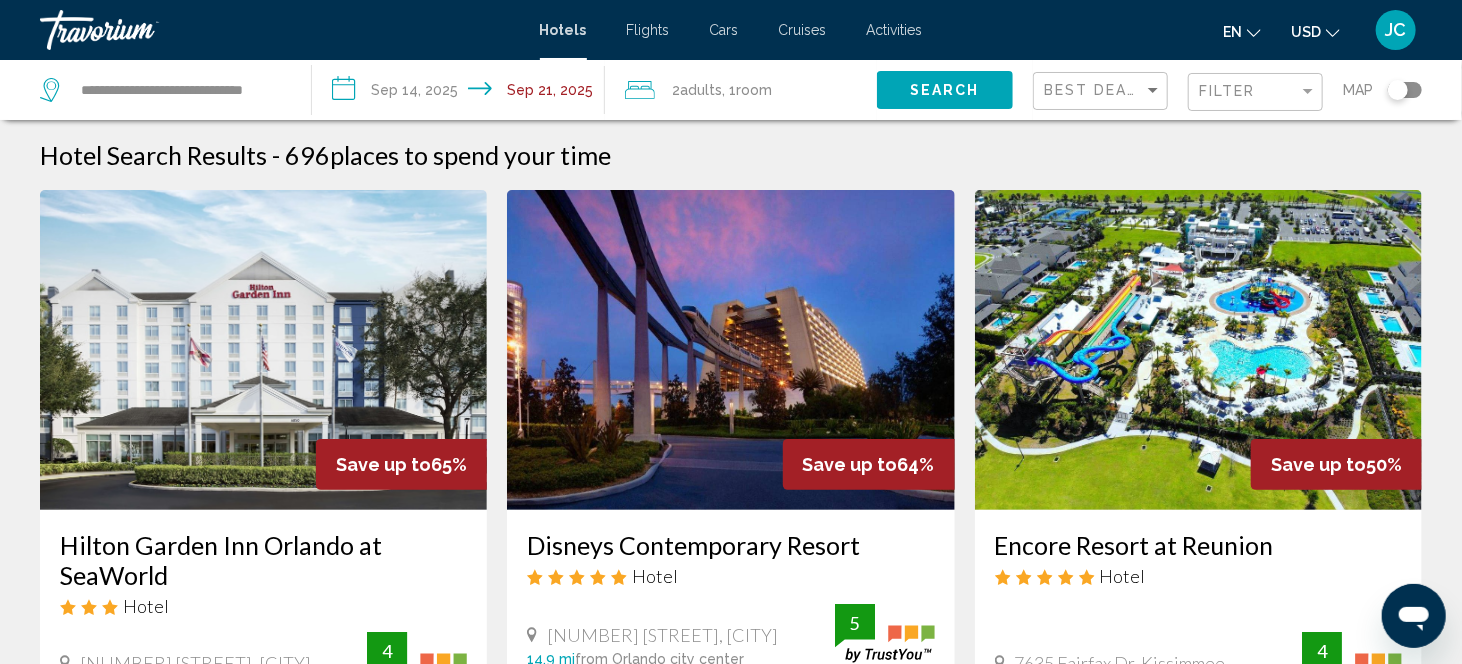 click at bounding box center (263, 350) 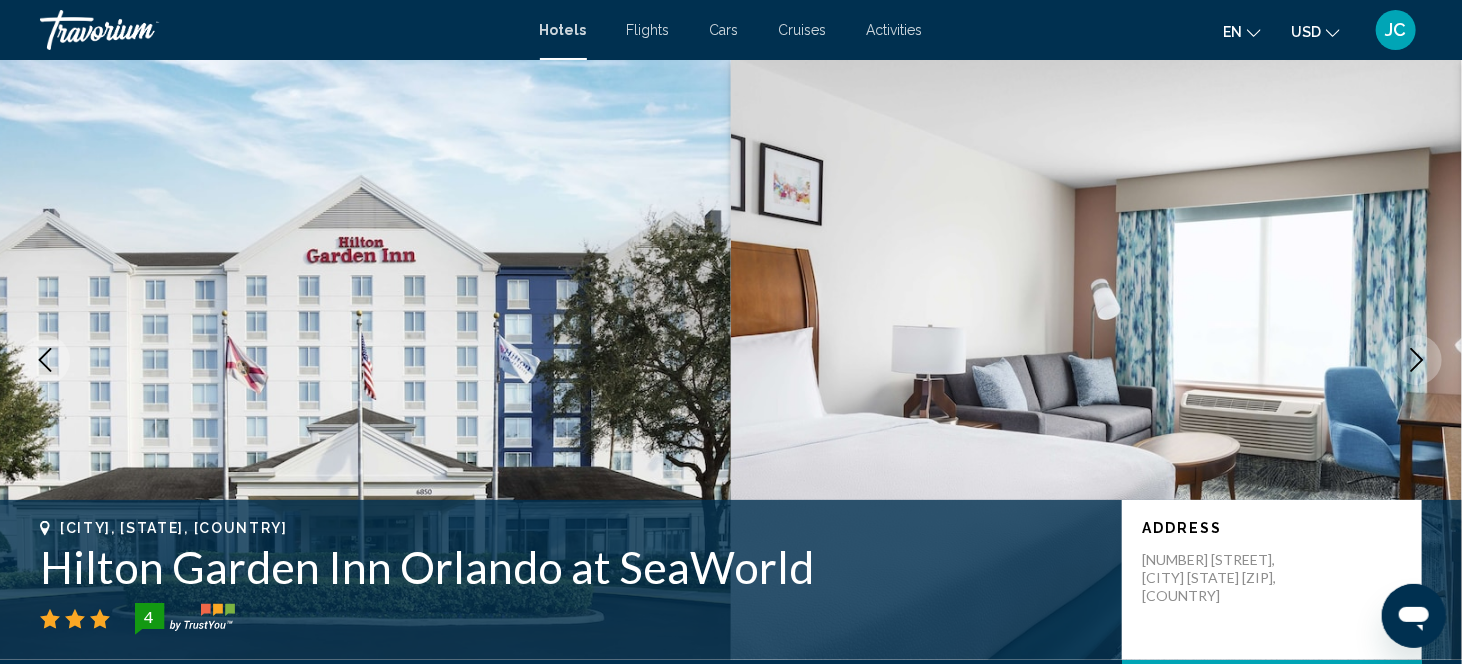 scroll, scrollTop: 27, scrollLeft: 0, axis: vertical 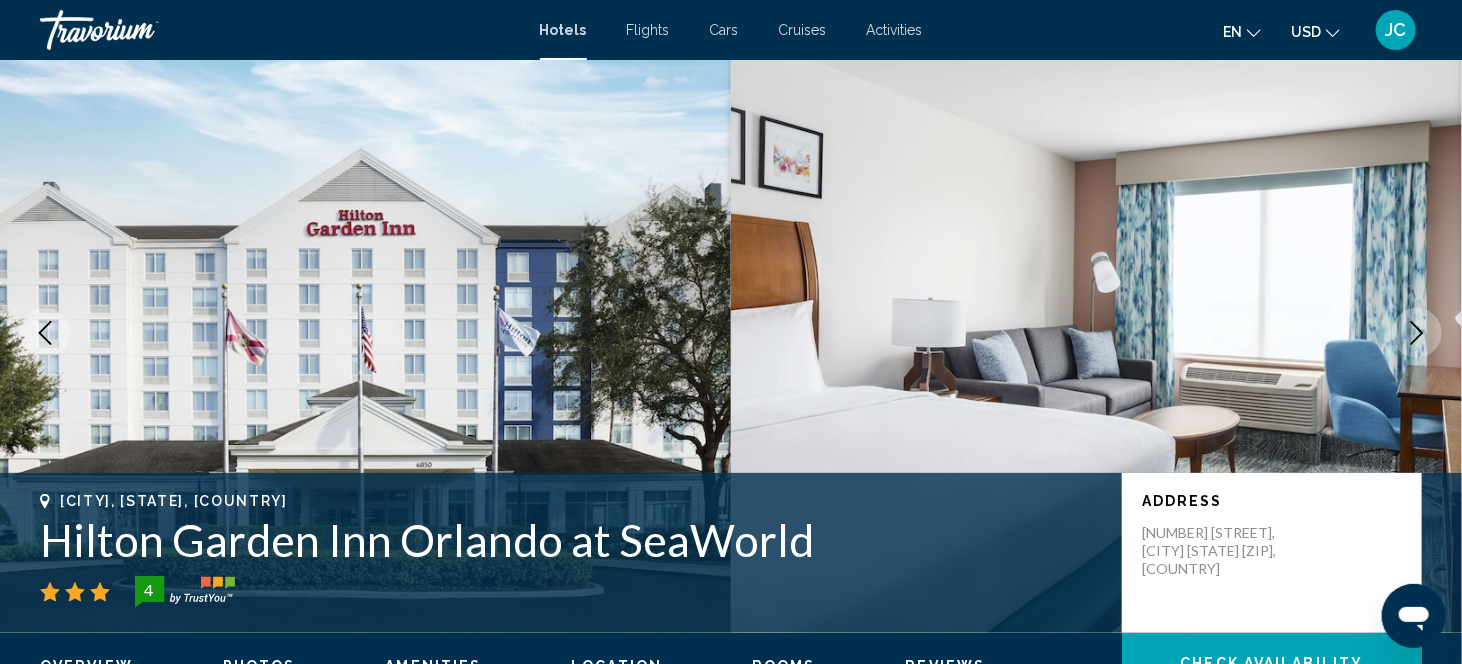 click at bounding box center [365, 333] 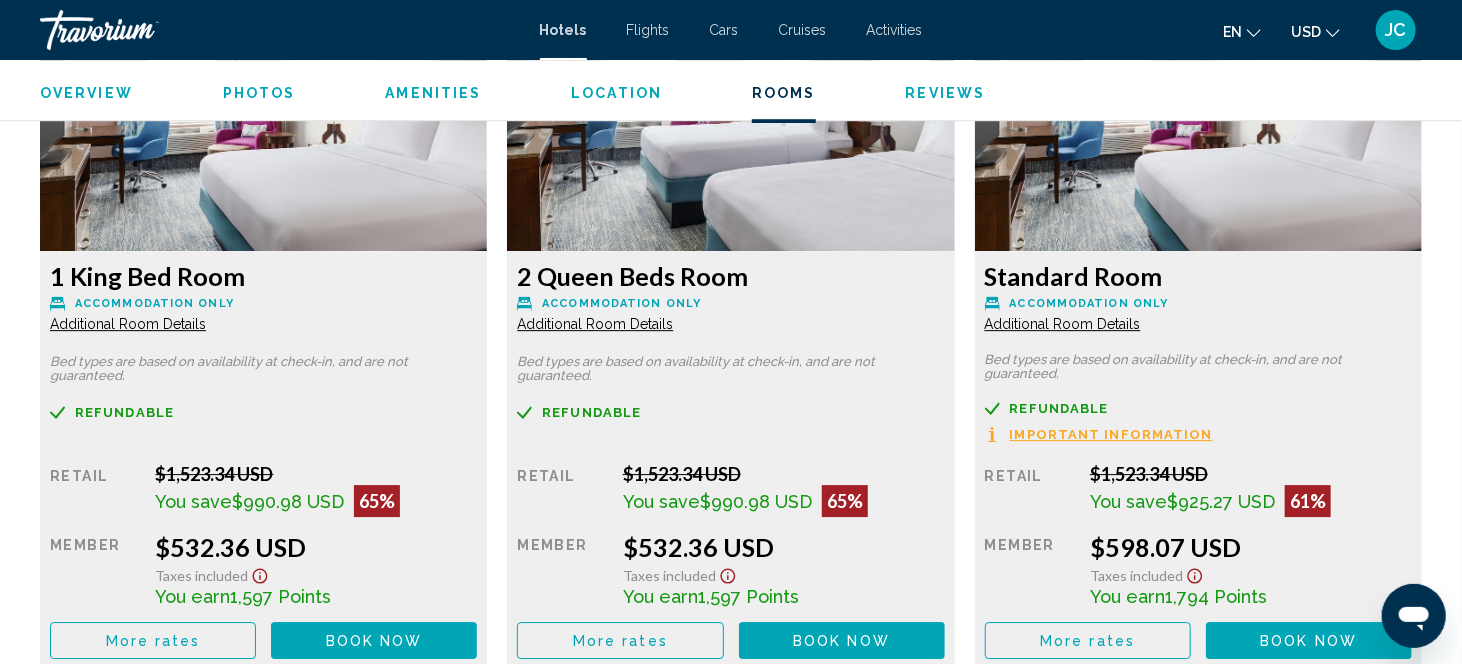 scroll, scrollTop: 2827, scrollLeft: 0, axis: vertical 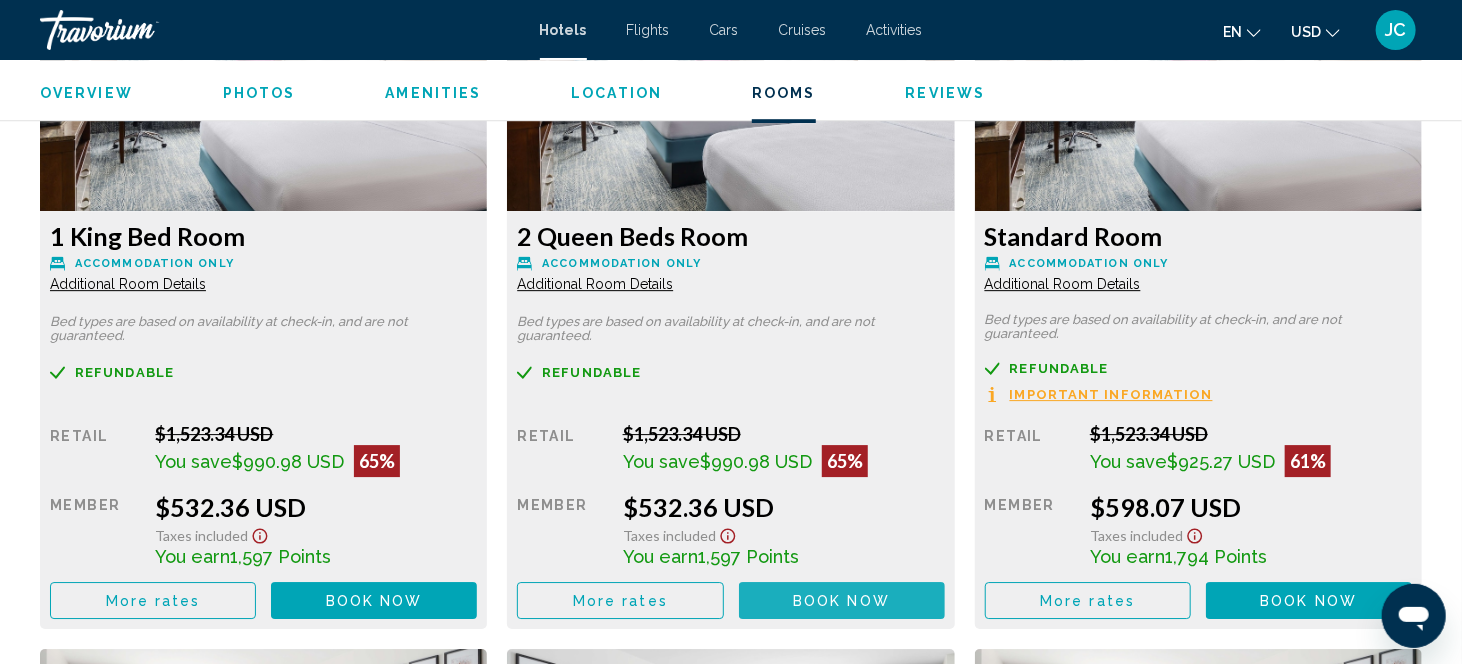 click on "Book now" at bounding box center (841, 601) 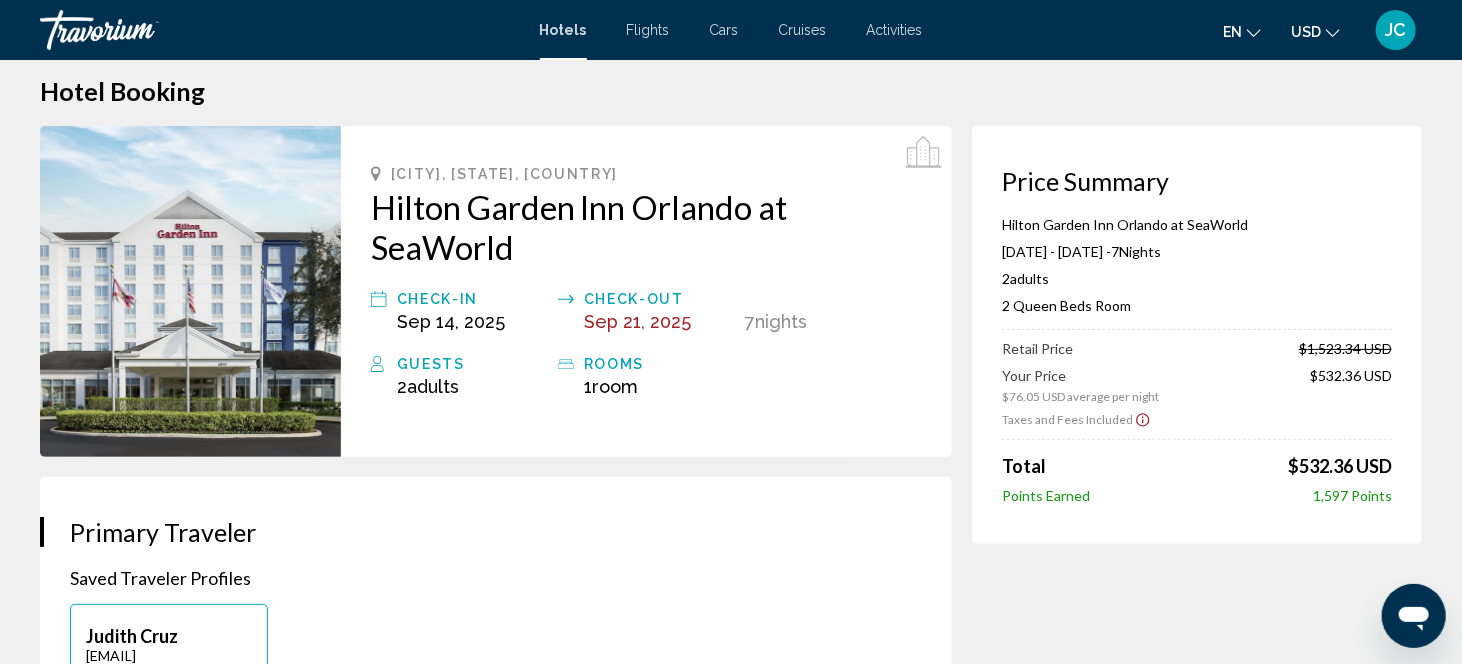 scroll, scrollTop: 0, scrollLeft: 0, axis: both 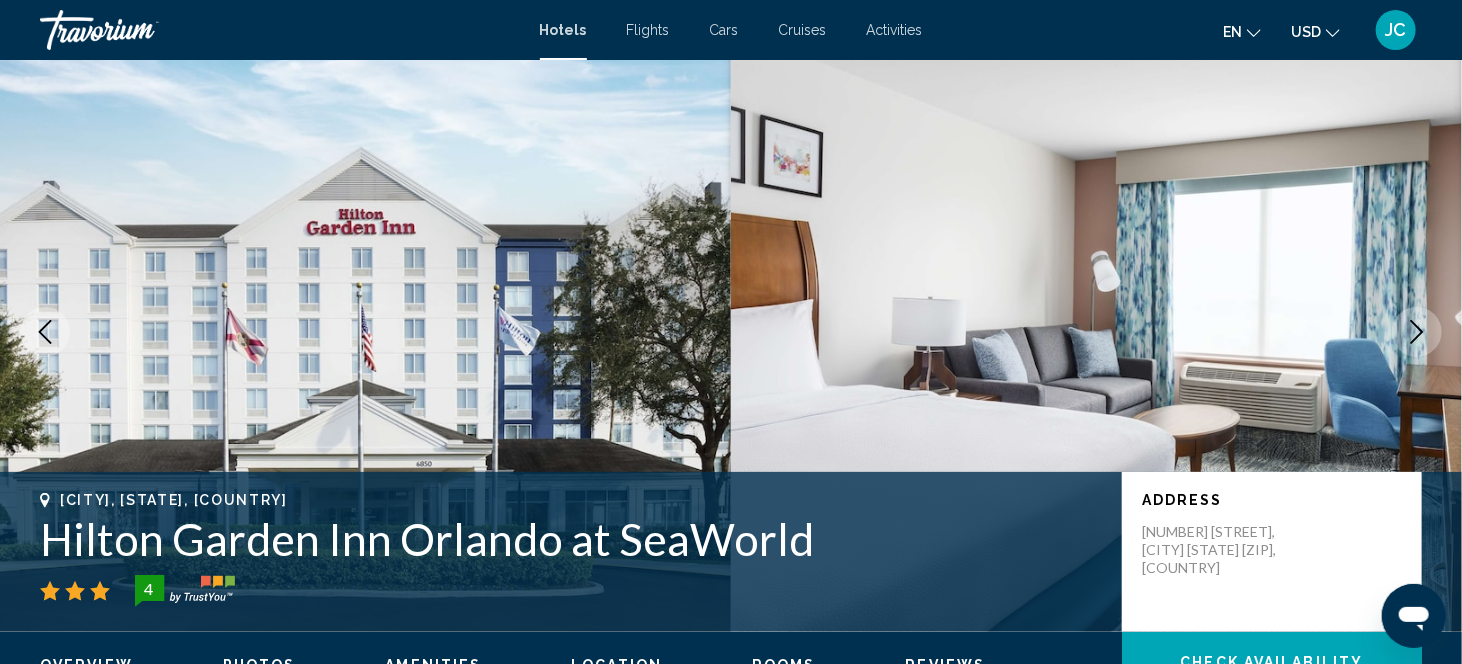 type 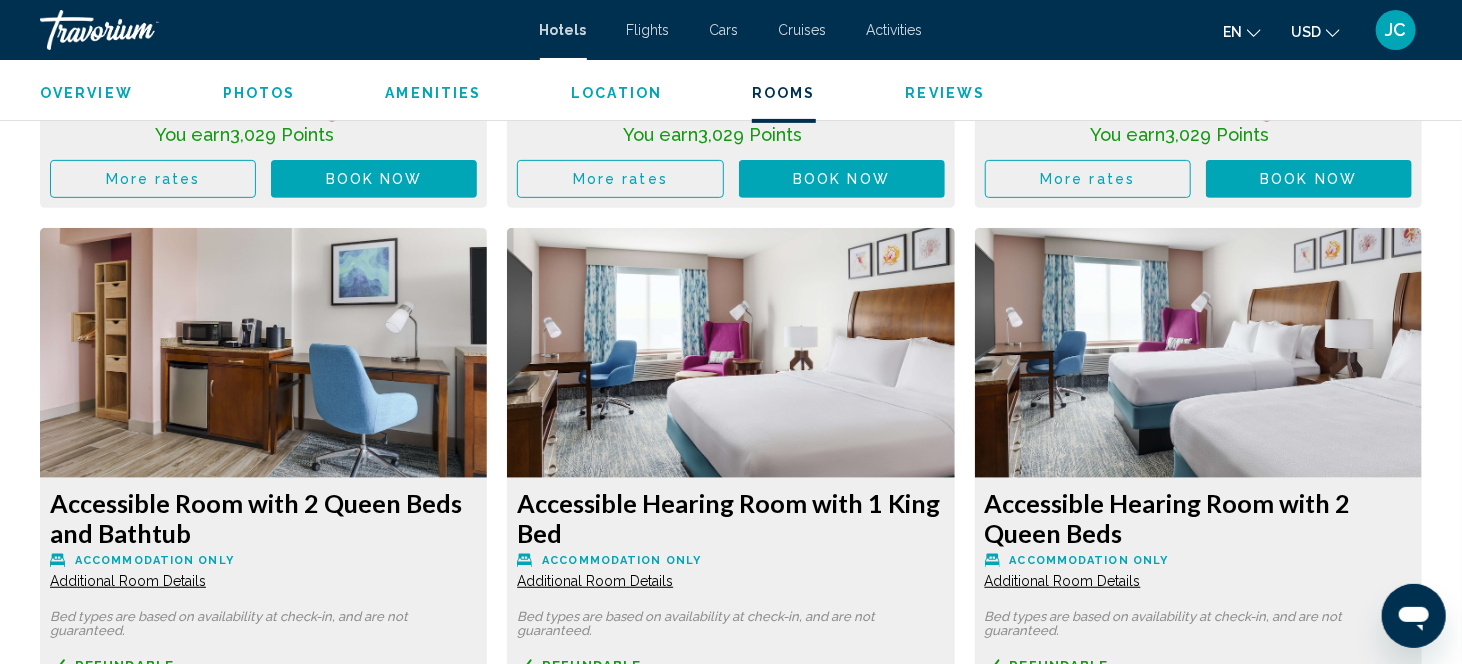 scroll, scrollTop: 3935, scrollLeft: 0, axis: vertical 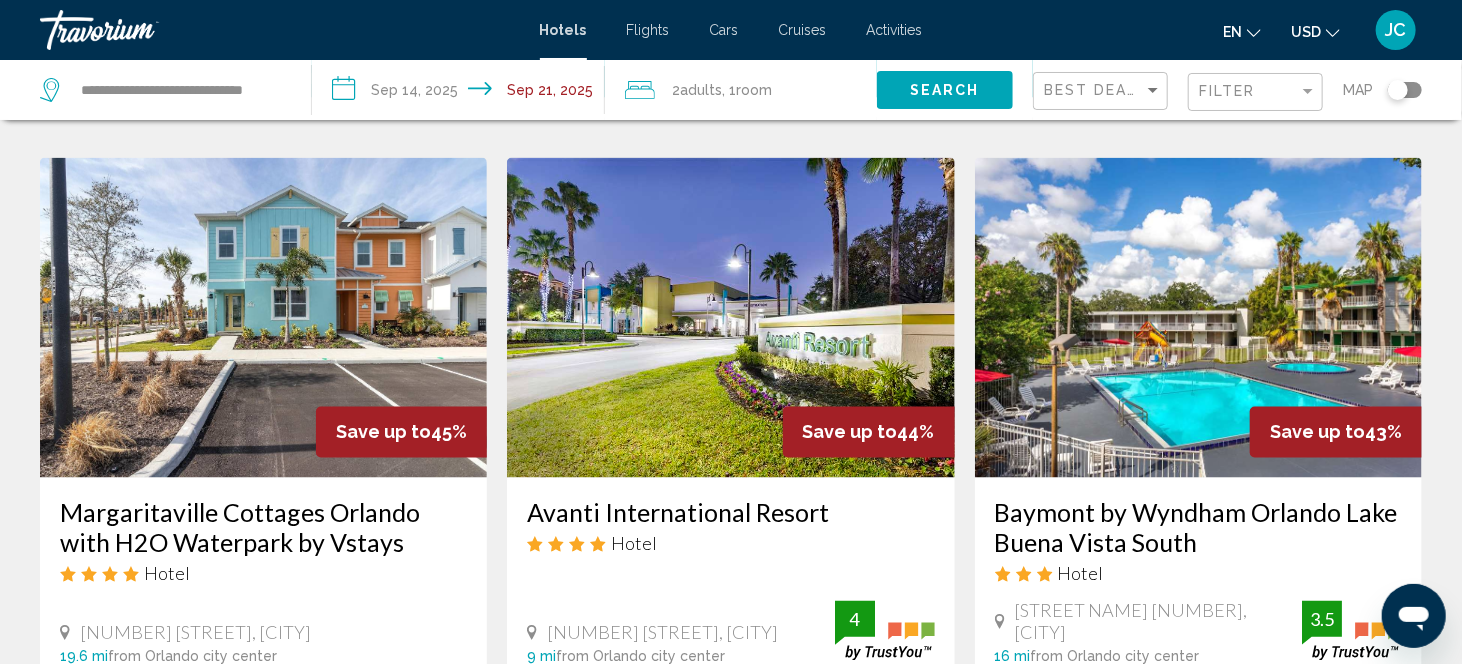 click on "Baymont by Wyndham Orlando Lake Buena Vista South" at bounding box center (1198, 528) 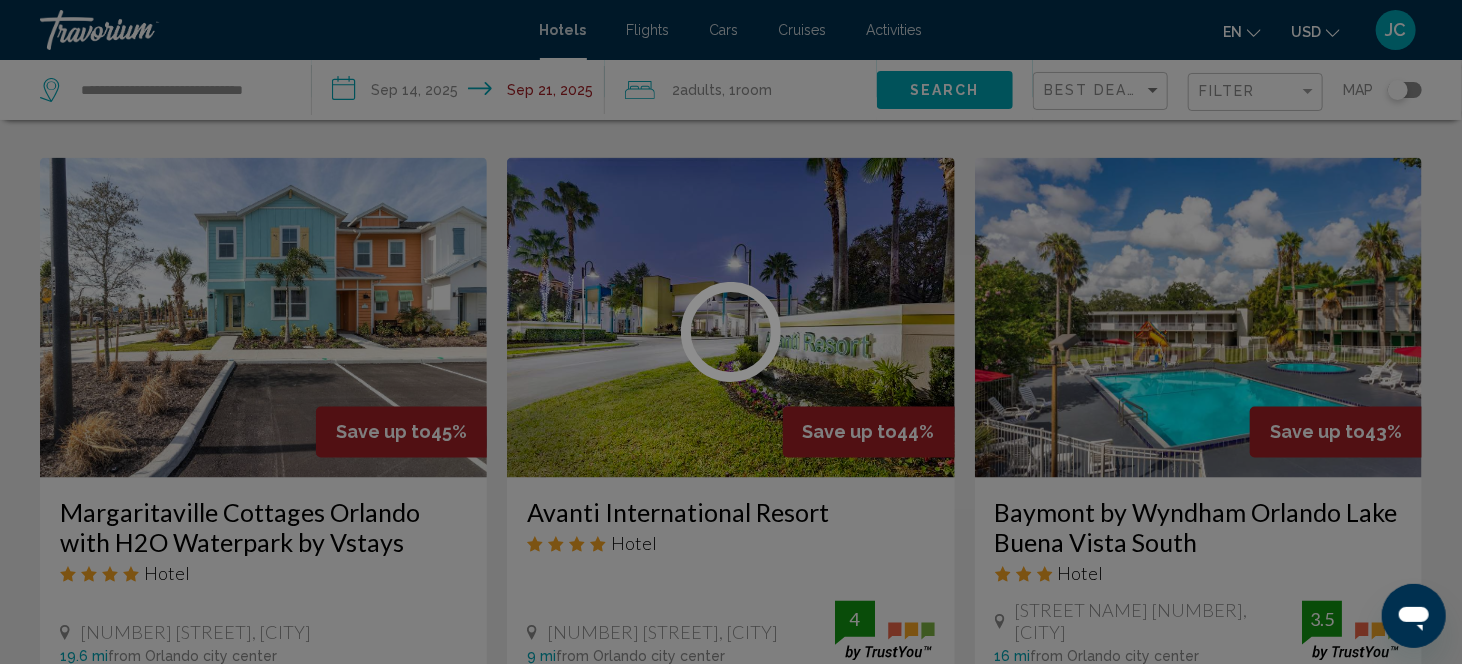 scroll, scrollTop: 27, scrollLeft: 0, axis: vertical 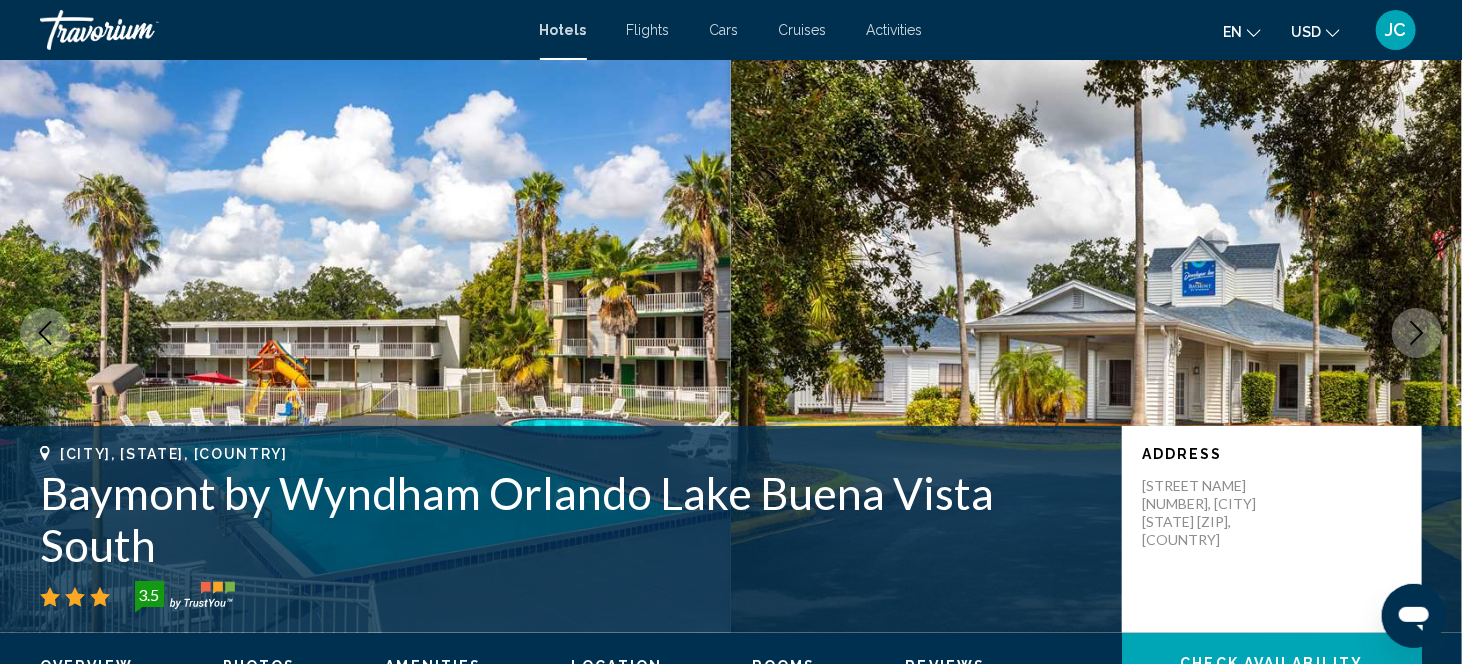 type 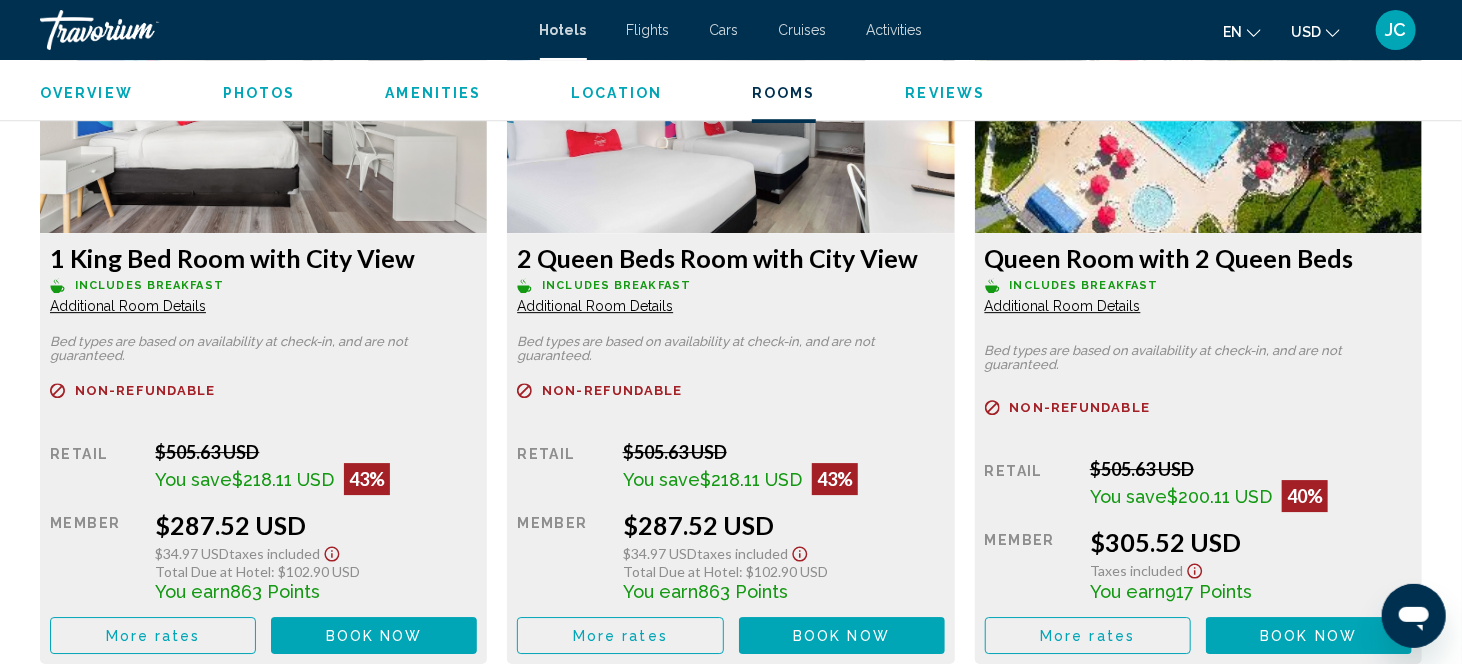 scroll, scrollTop: 2808, scrollLeft: 0, axis: vertical 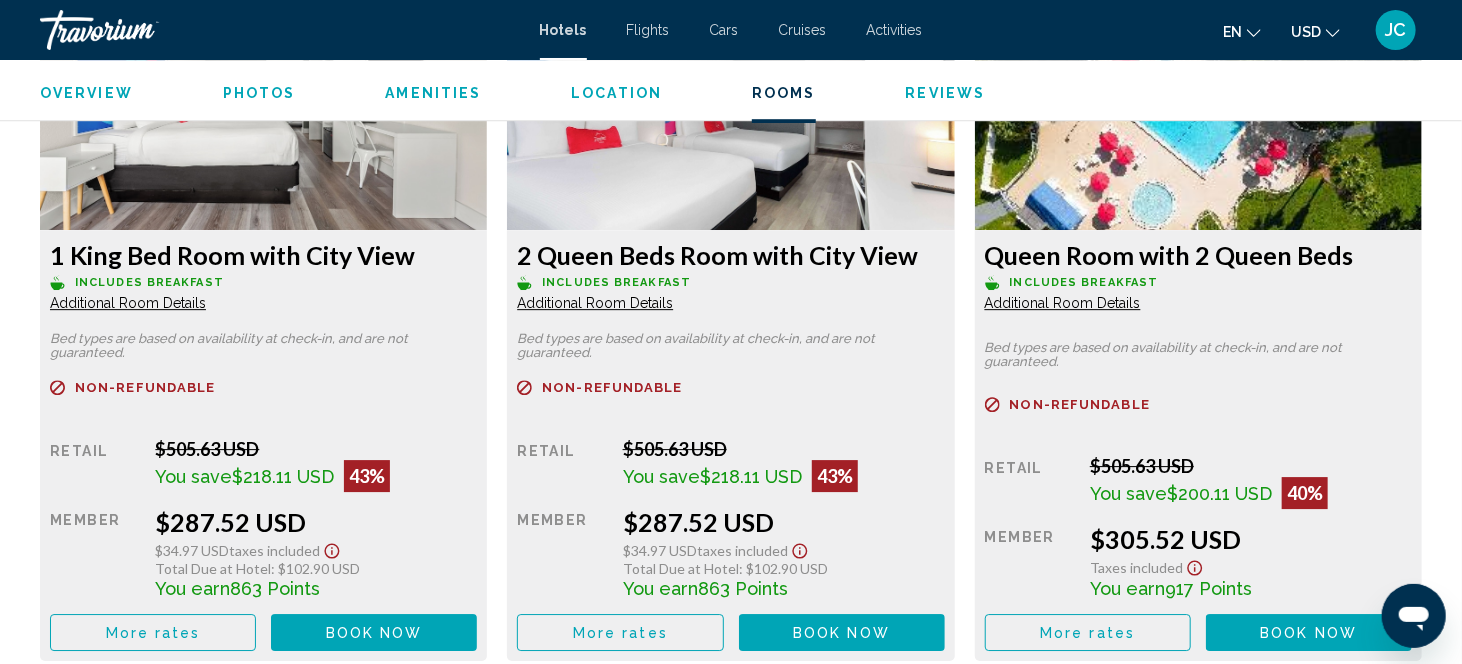 click on "Retail  $[PRICE] USD  You save  $[PRICE] USD  40%  when you redeem    Member  $[PRICE] USD  Taxes included
You earn  917  Points  More rates Book now No longer available" at bounding box center [263, 544] 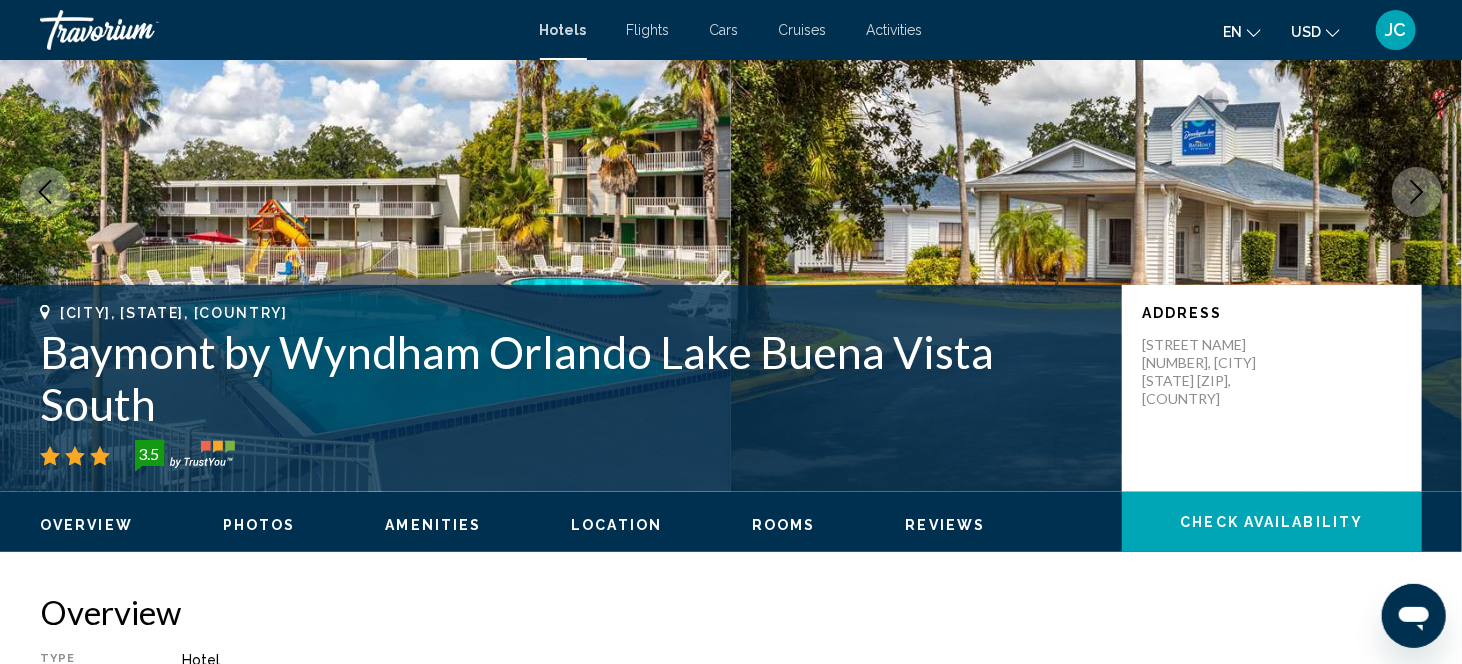 scroll, scrollTop: 0, scrollLeft: 0, axis: both 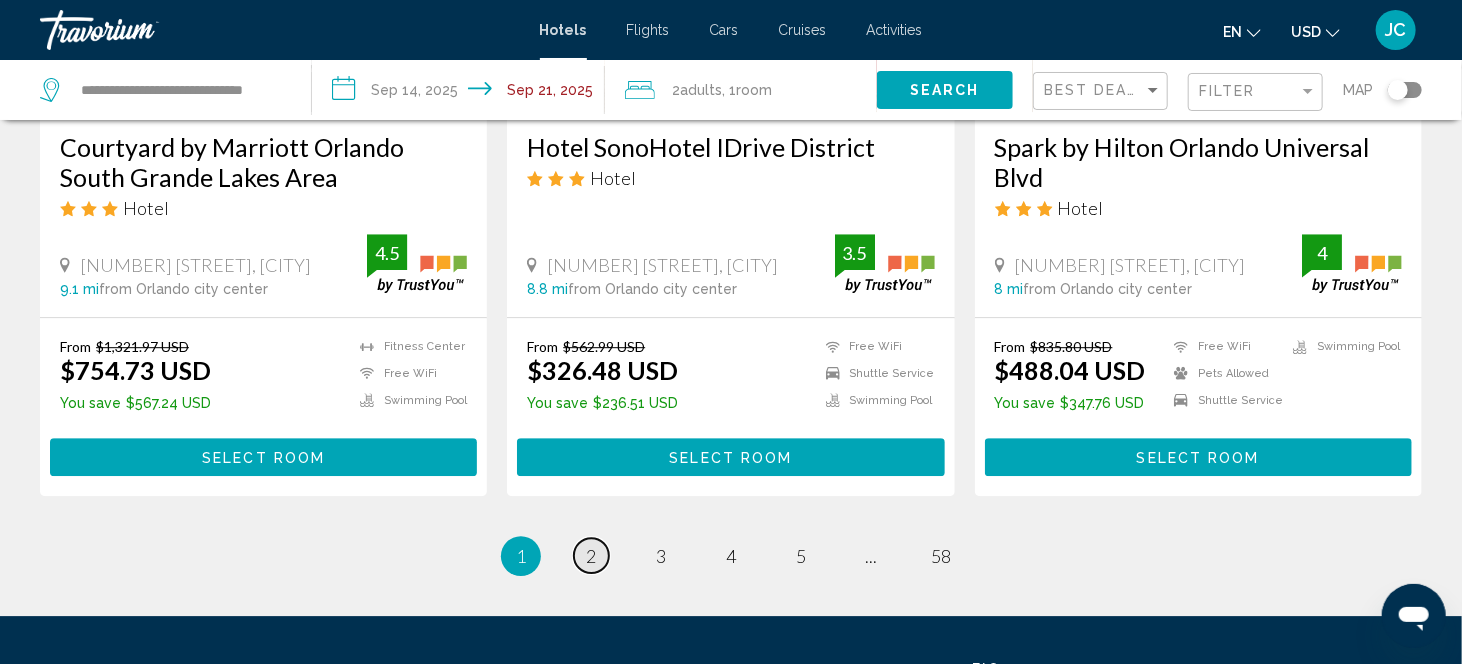 click on "page  2" at bounding box center (591, 555) 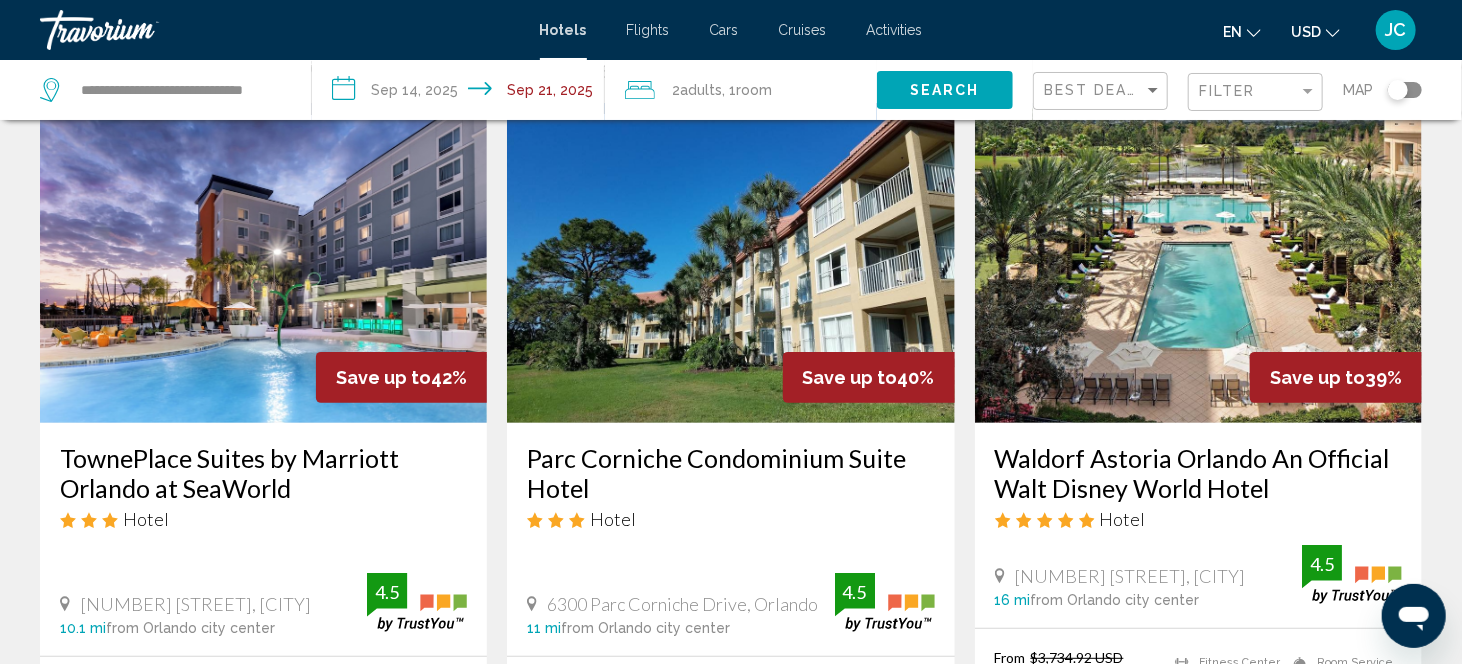 scroll, scrollTop: 84, scrollLeft: 0, axis: vertical 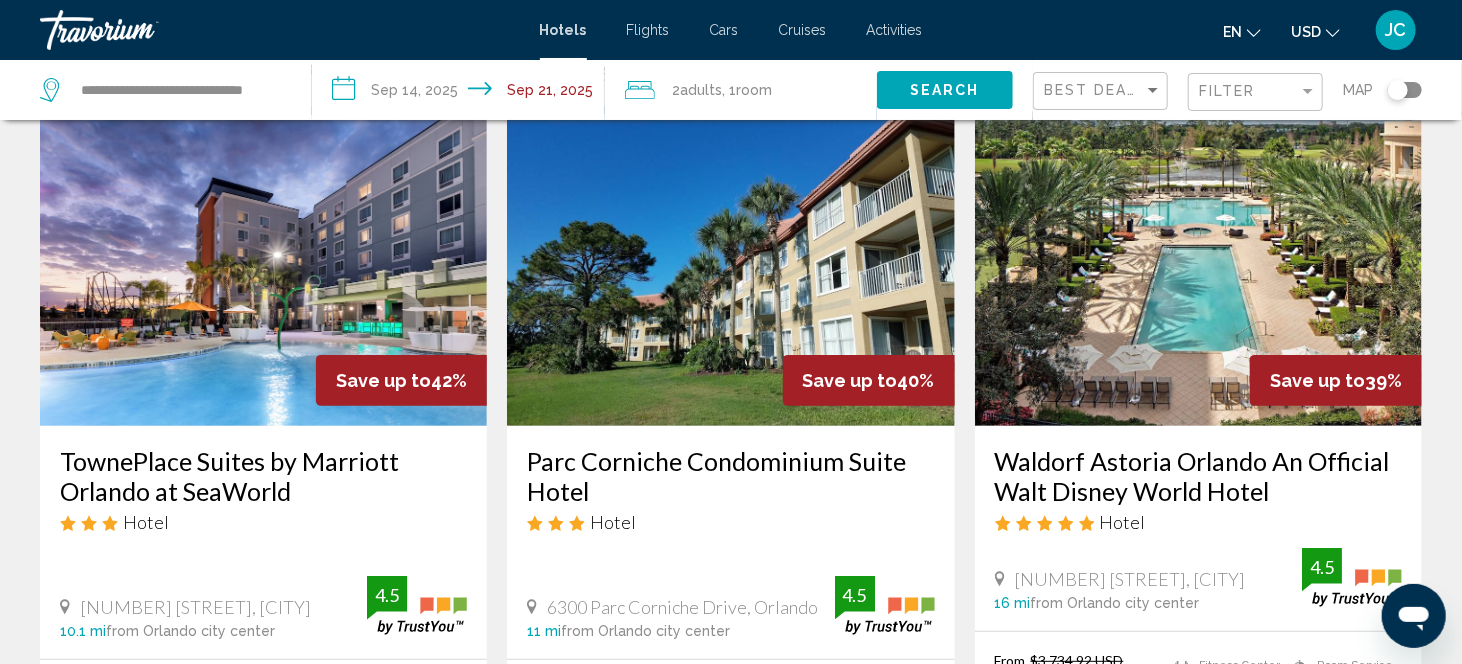 click on "TownePlace Suites by Marriott Orlando at SeaWorld" at bounding box center [263, 476] 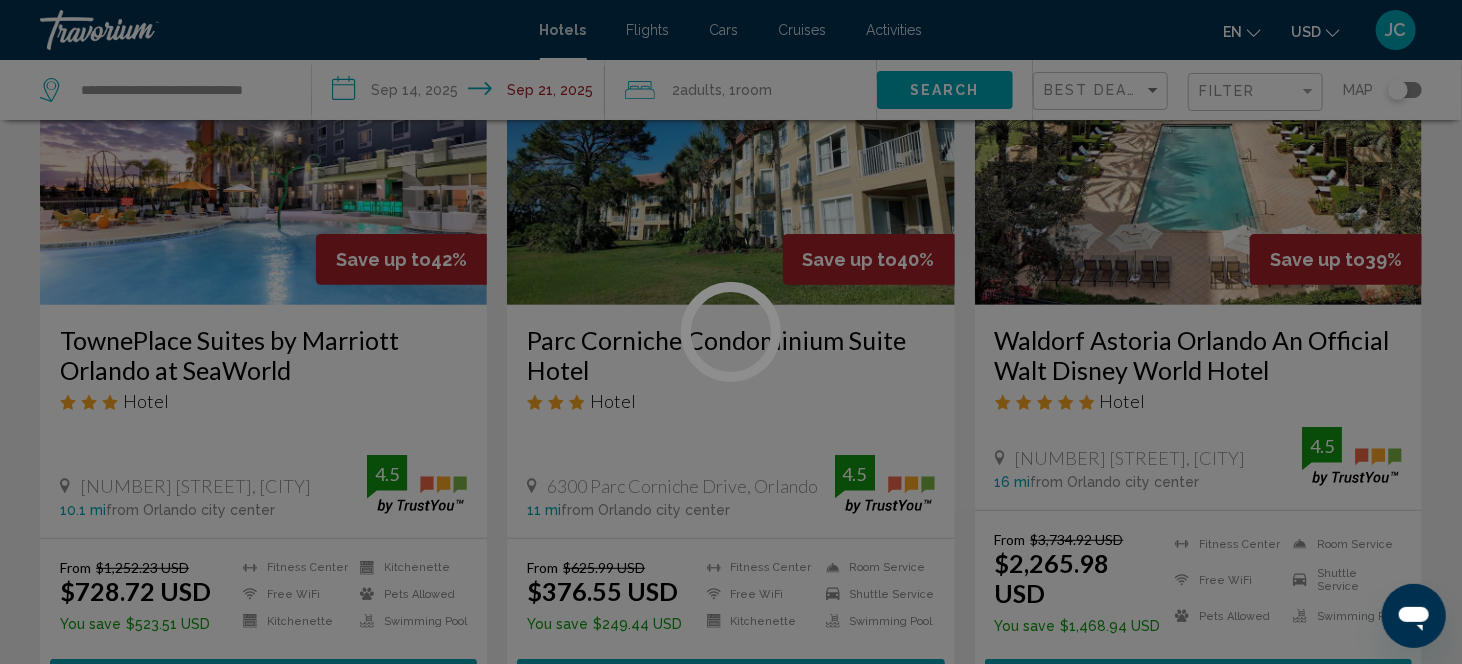 scroll, scrollTop: 215, scrollLeft: 0, axis: vertical 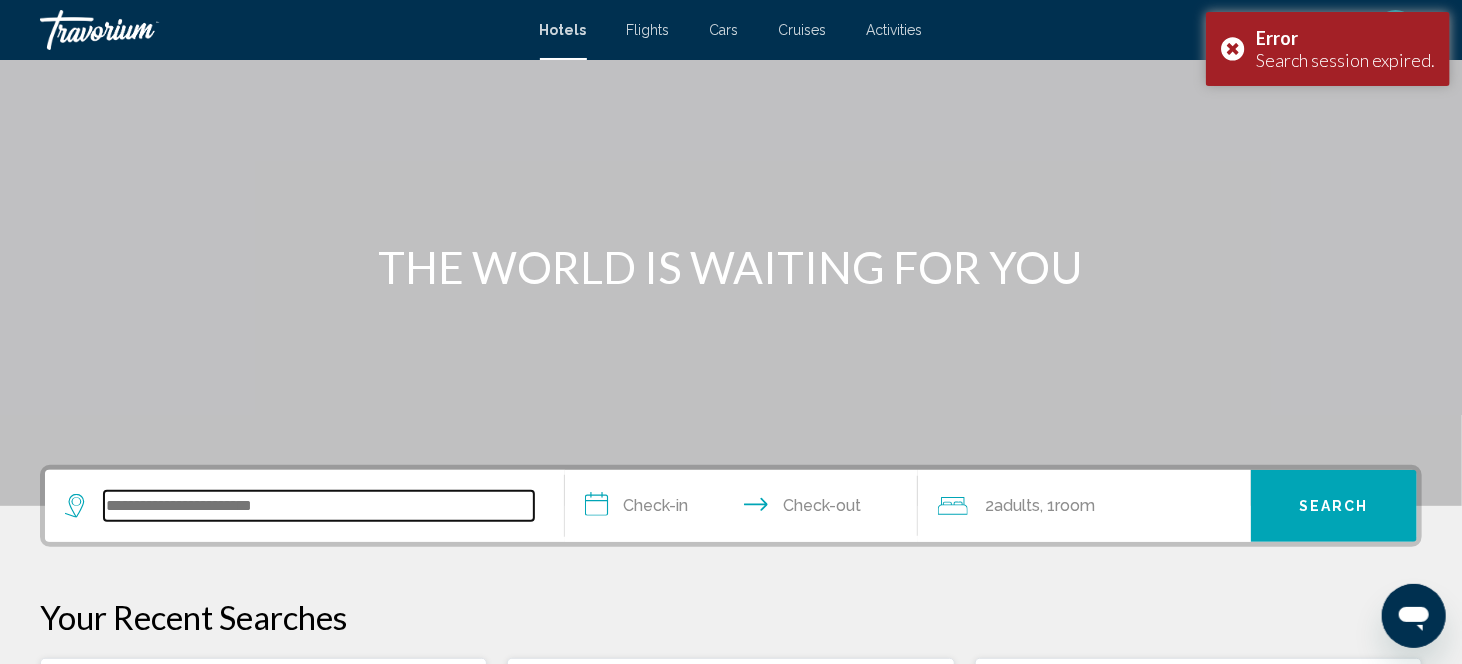 click at bounding box center [319, 506] 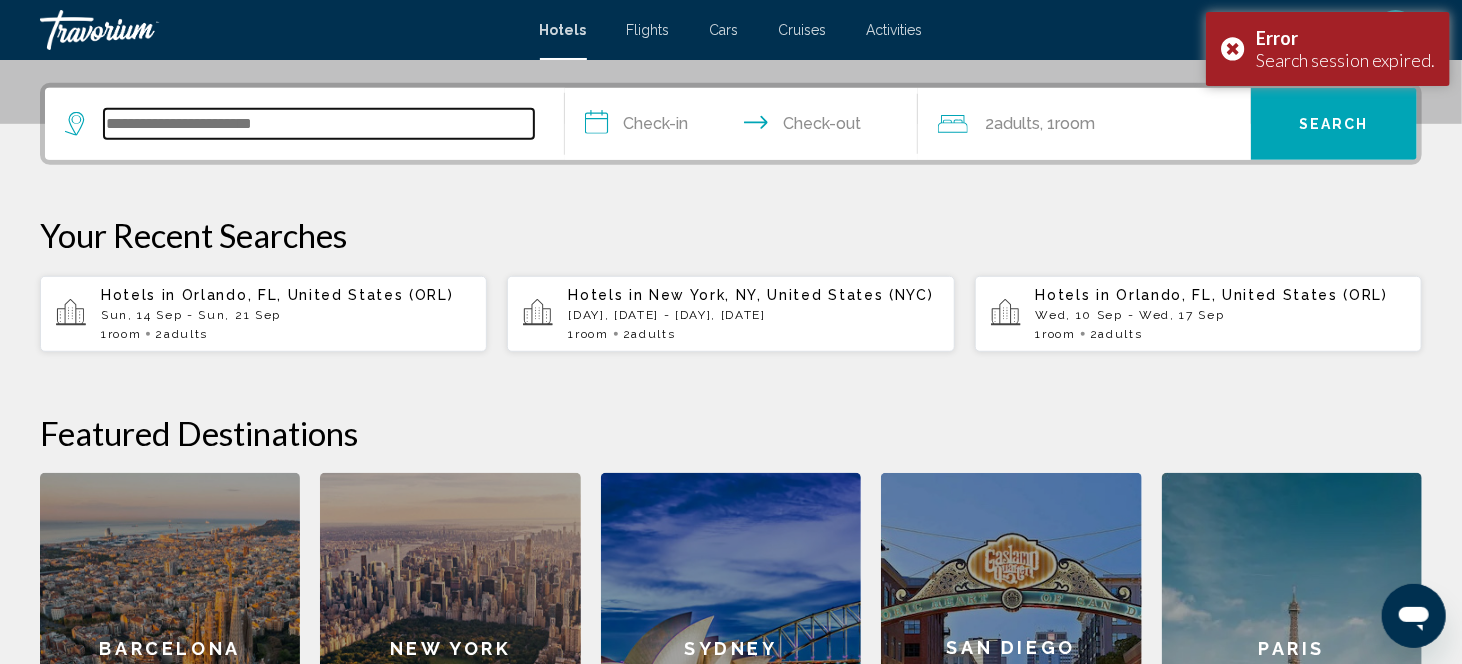 scroll, scrollTop: 493, scrollLeft: 0, axis: vertical 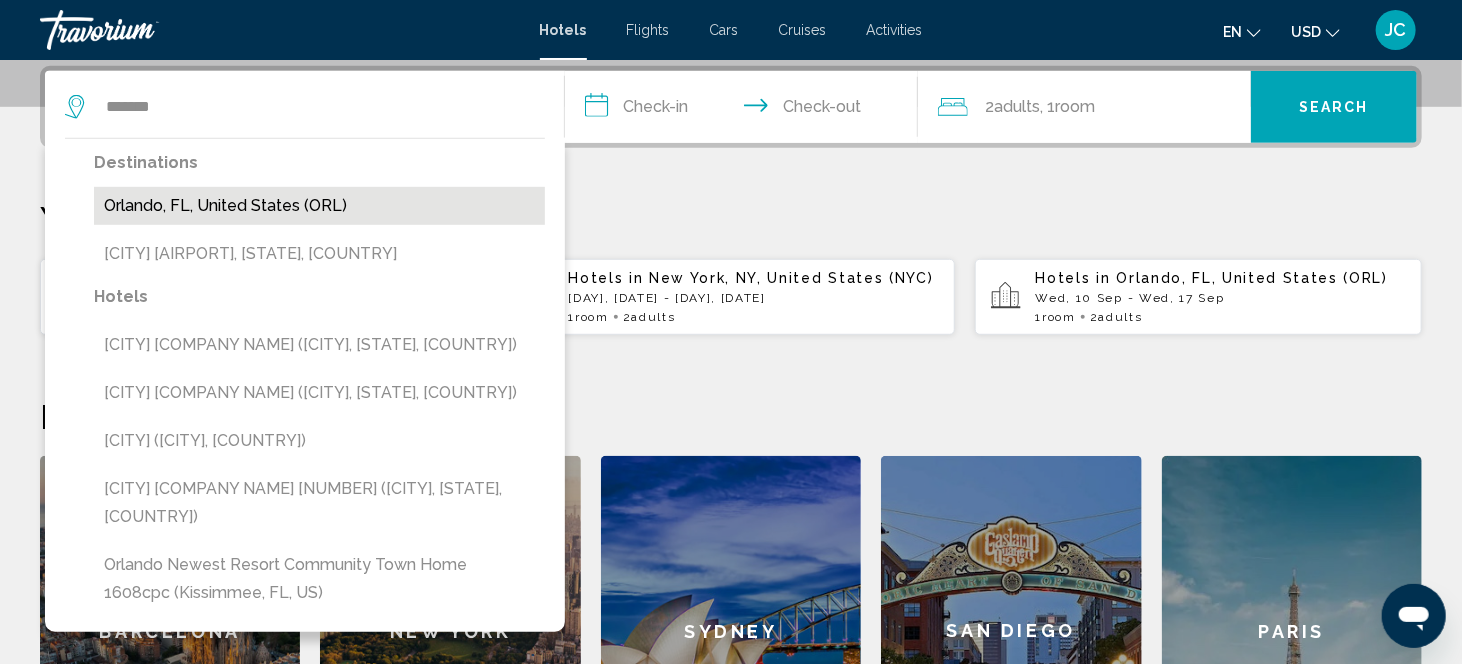 click on "Orlando, FL, United States (ORL)" at bounding box center (319, 206) 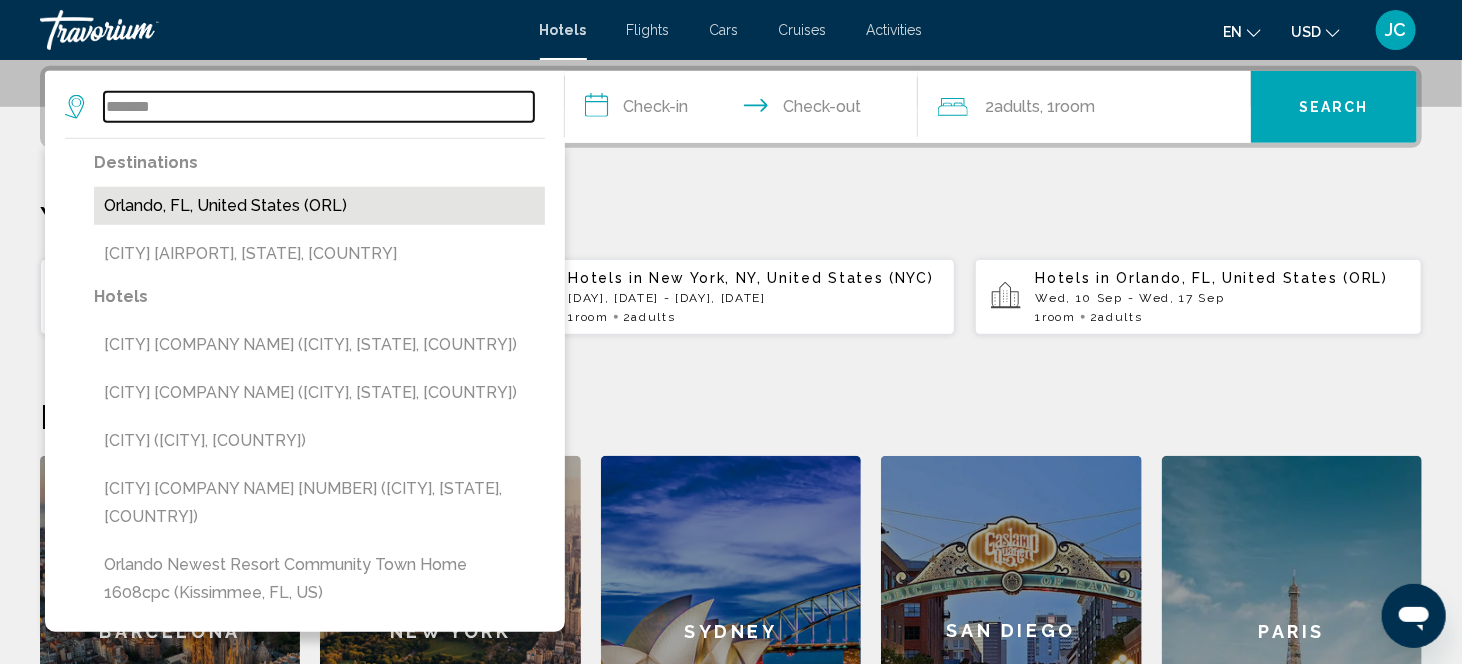 type on "**********" 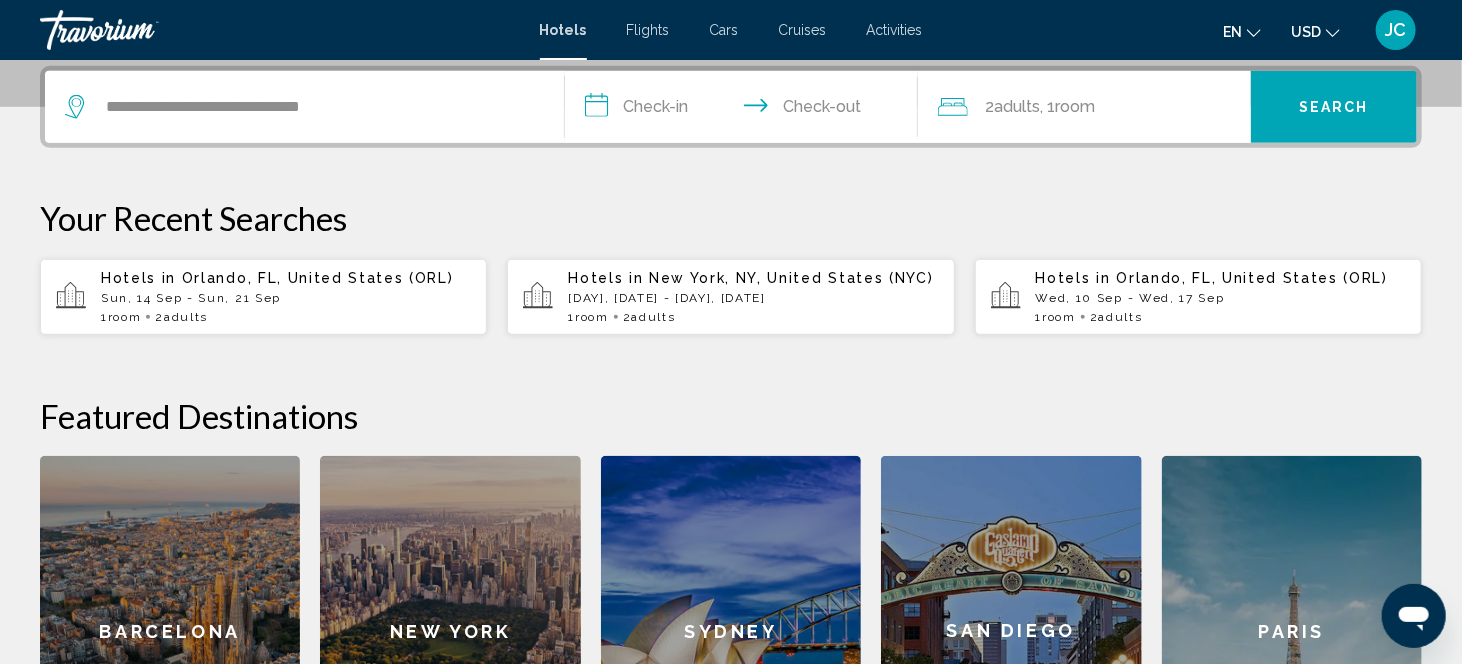 click on "**********" at bounding box center (745, 110) 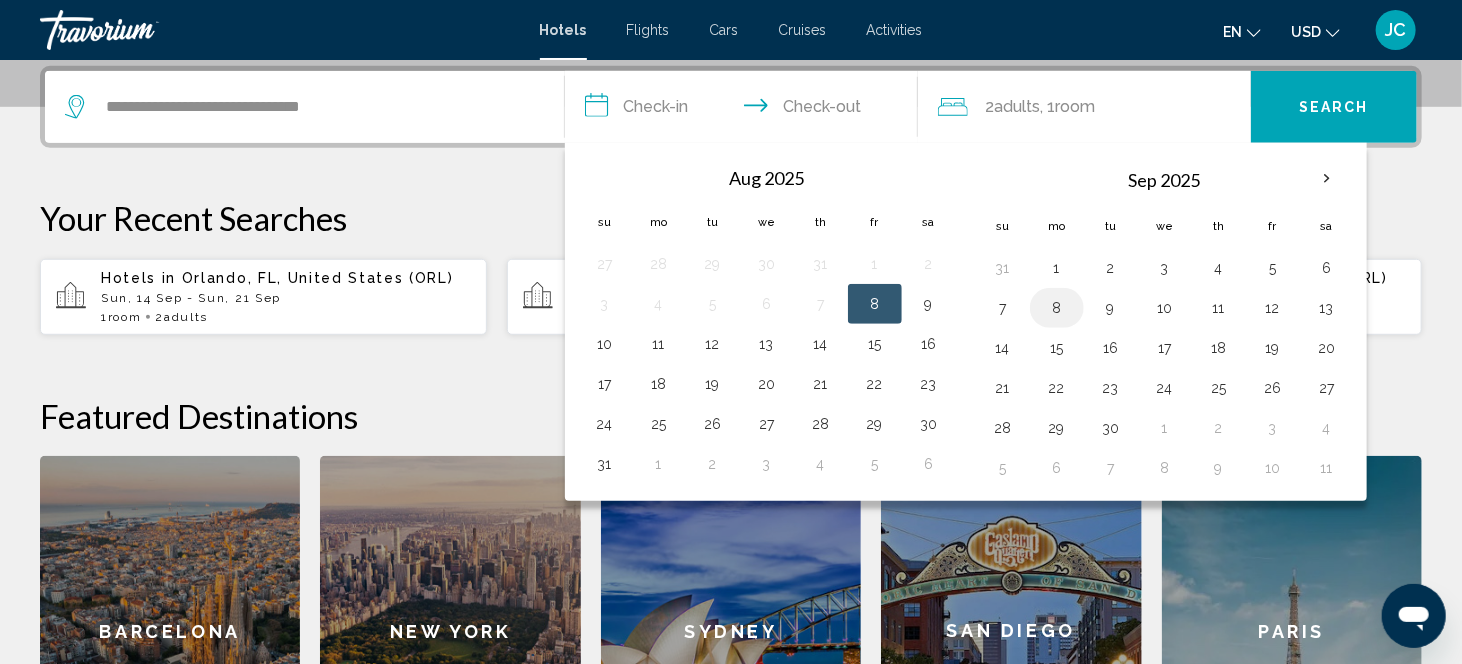click on "8" at bounding box center (1057, 308) 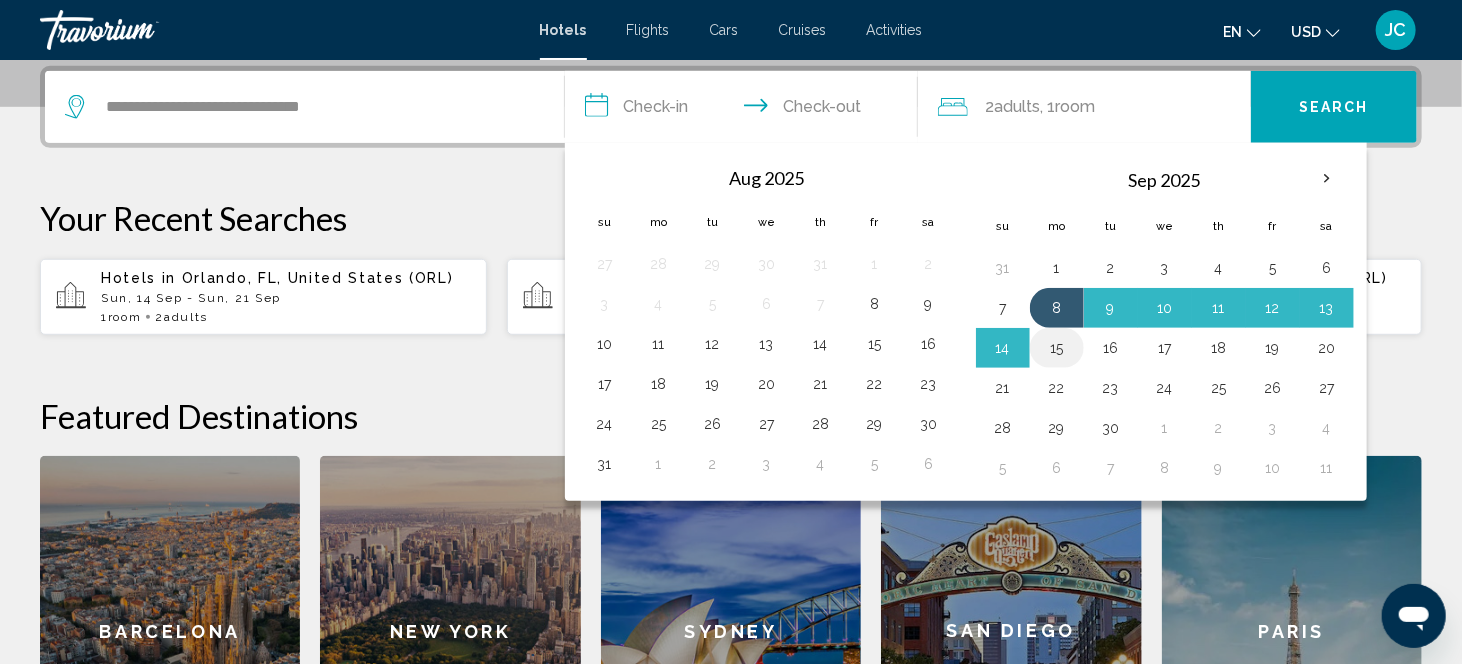 click on "15" at bounding box center [1057, 348] 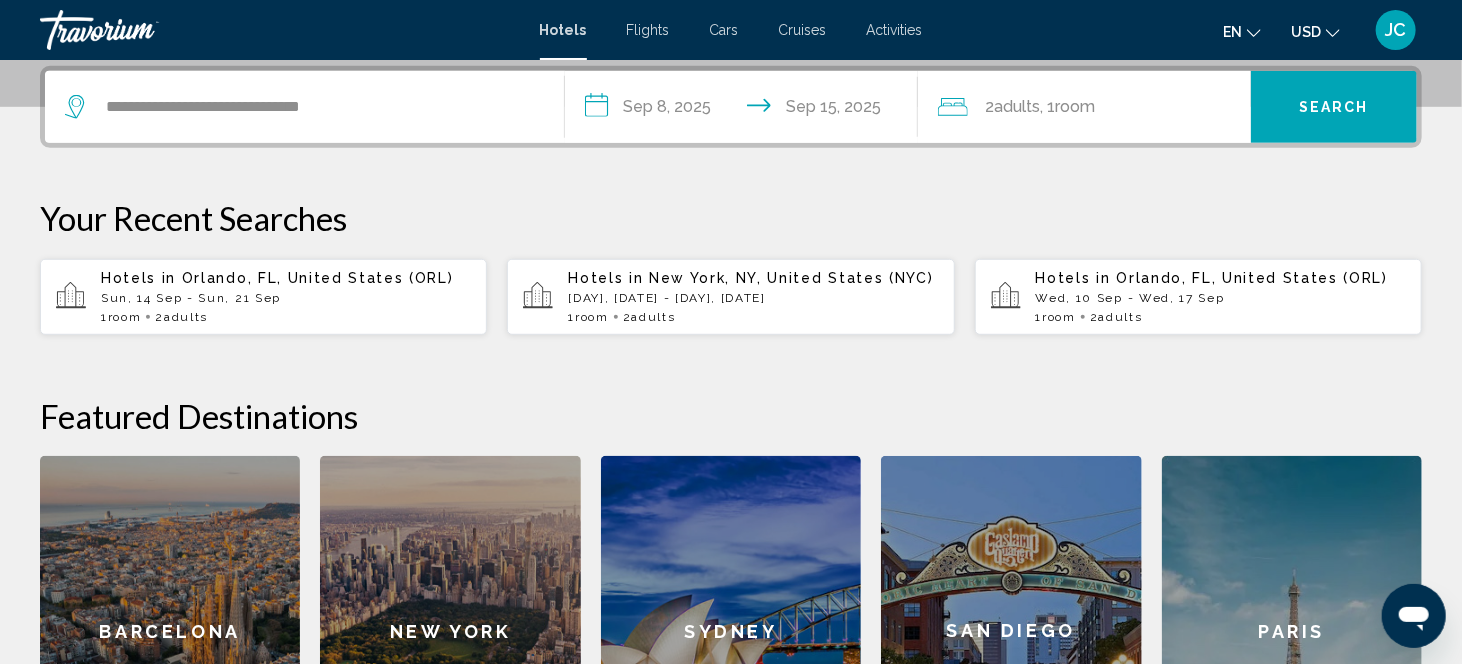 click on "Search" at bounding box center [1334, 107] 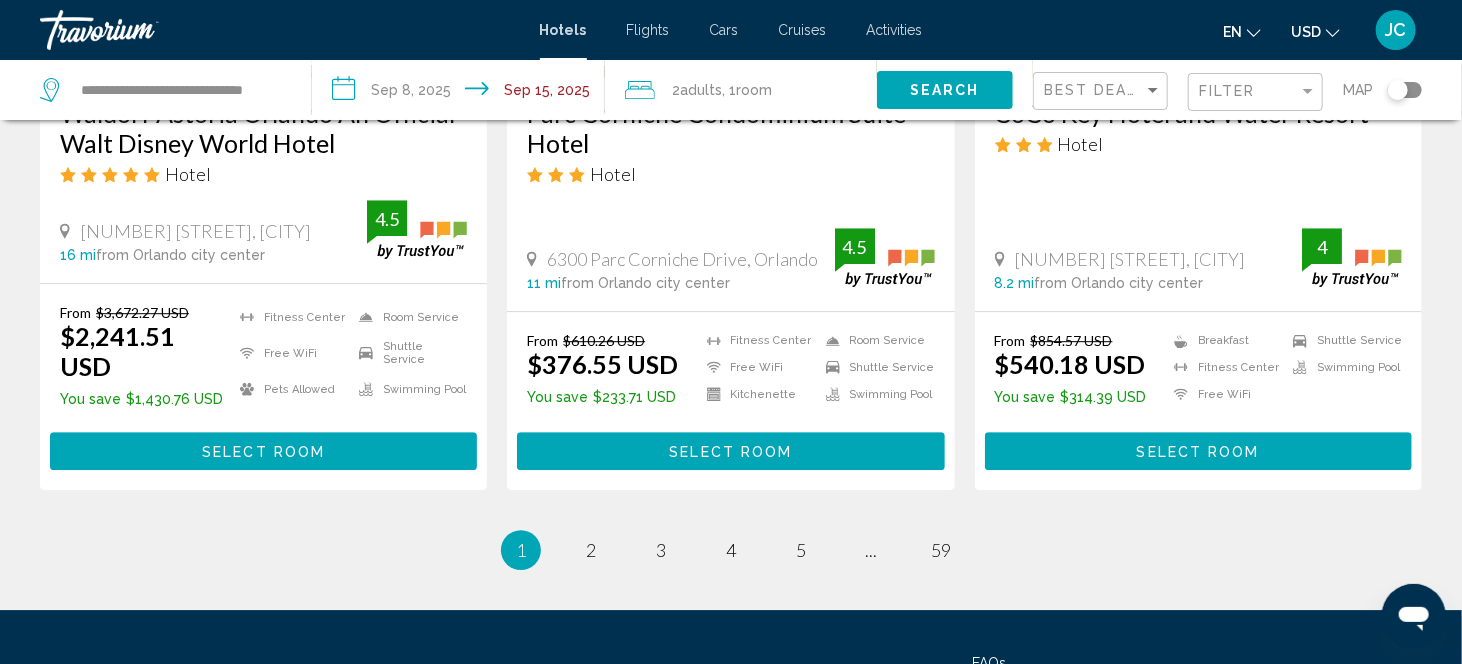 scroll, scrollTop: 2671, scrollLeft: 0, axis: vertical 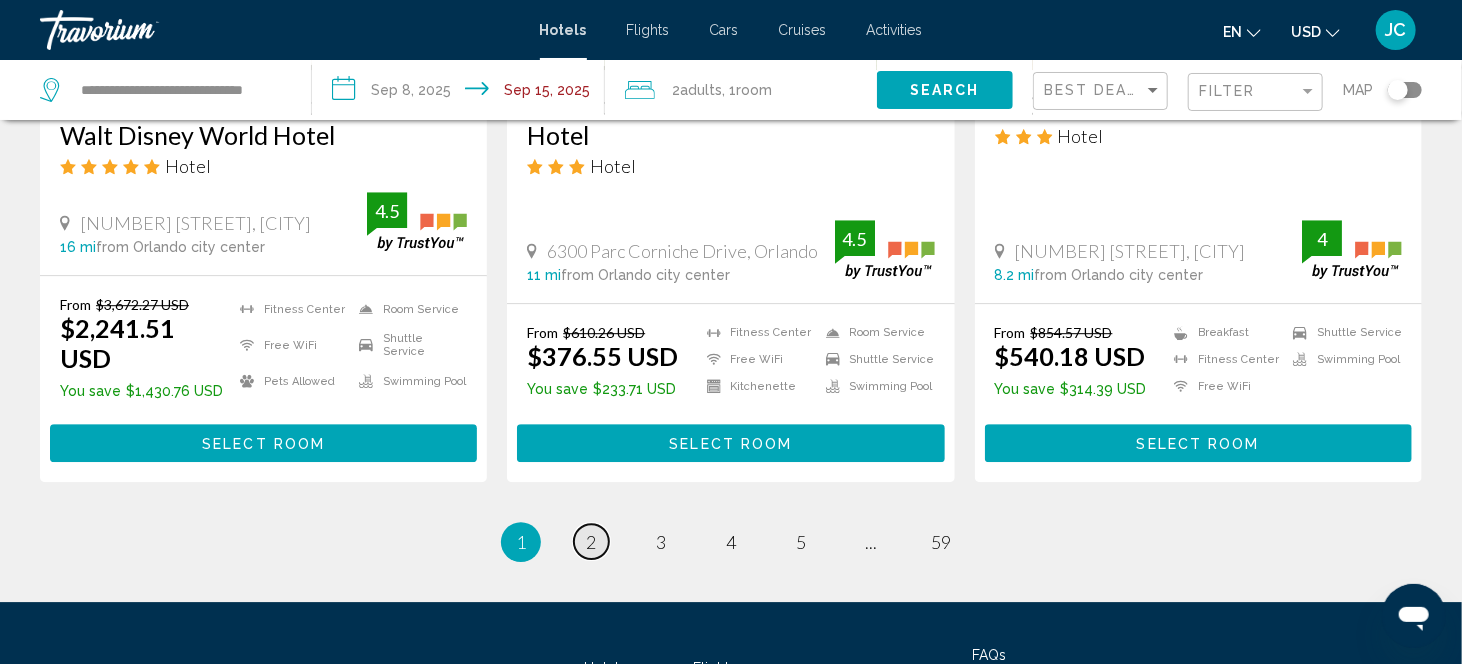 click on "2" at bounding box center [591, 542] 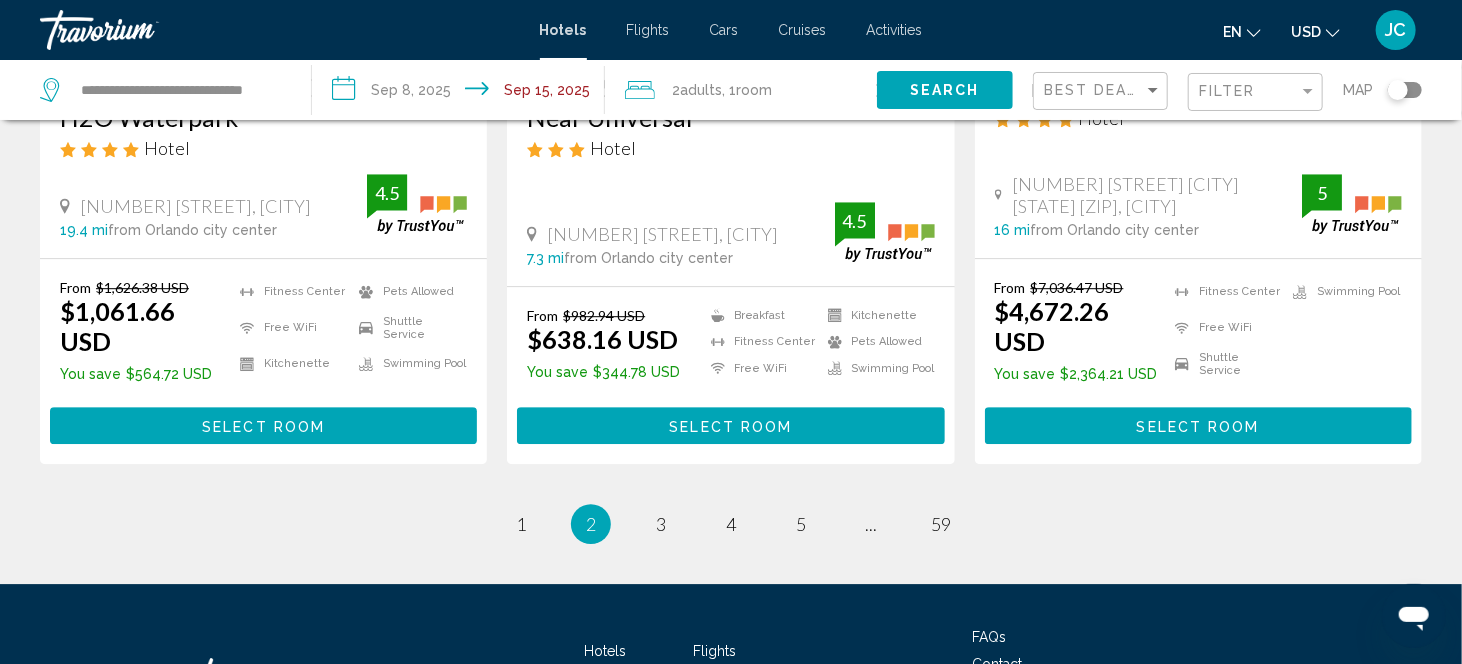 scroll, scrollTop: 2700, scrollLeft: 0, axis: vertical 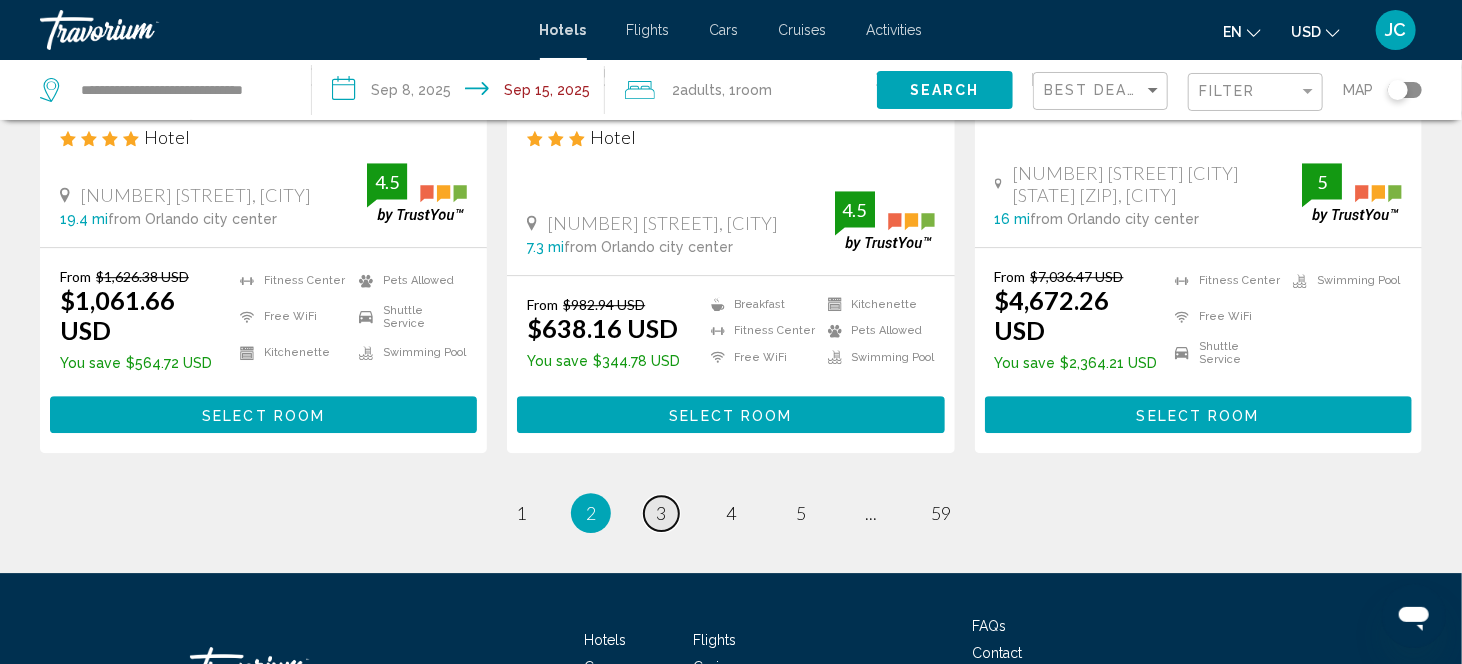 click on "page  3" at bounding box center (661, 513) 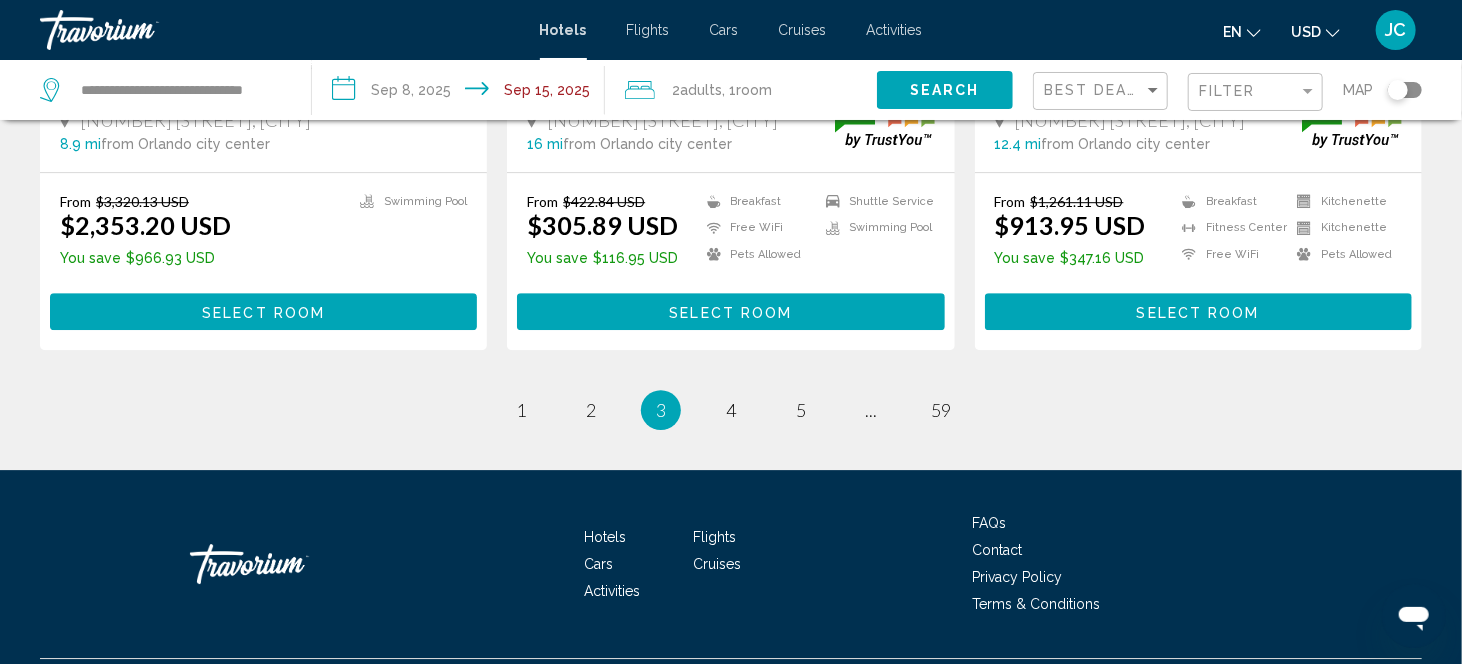 scroll, scrollTop: 2778, scrollLeft: 0, axis: vertical 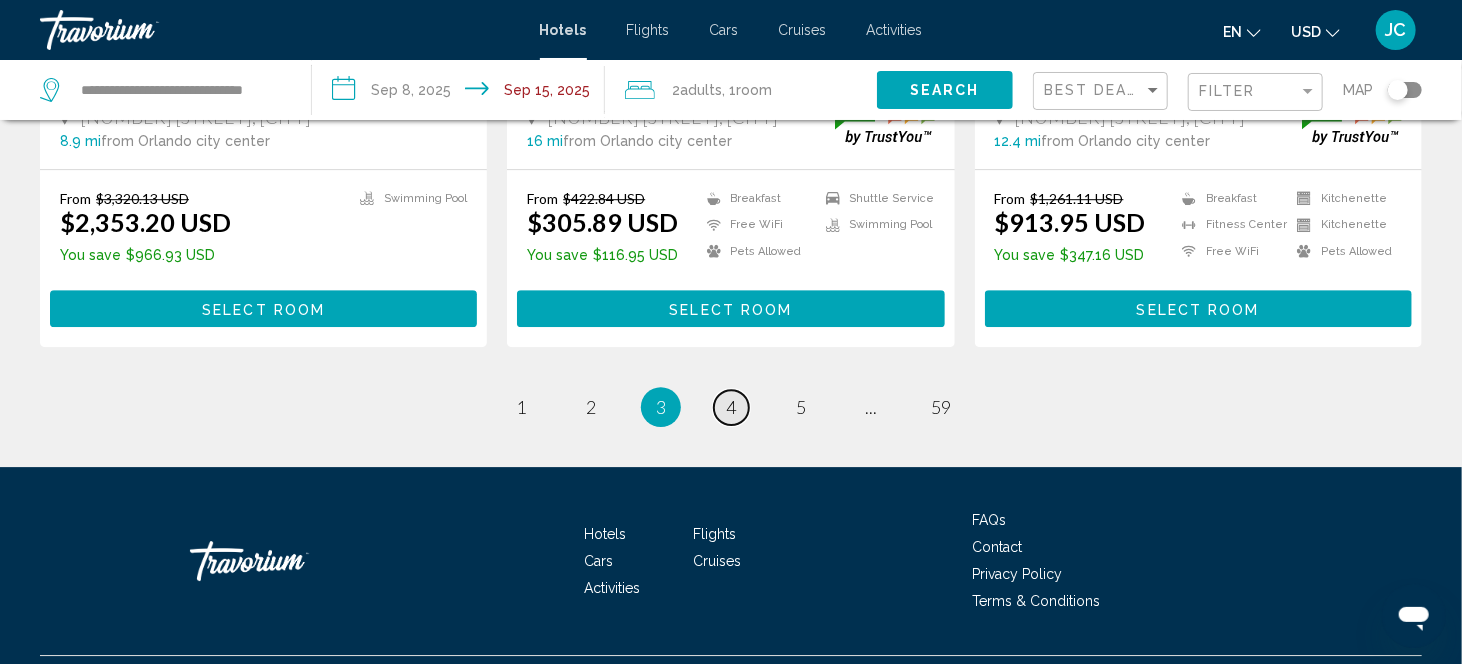 click on "page  4" at bounding box center (731, 407) 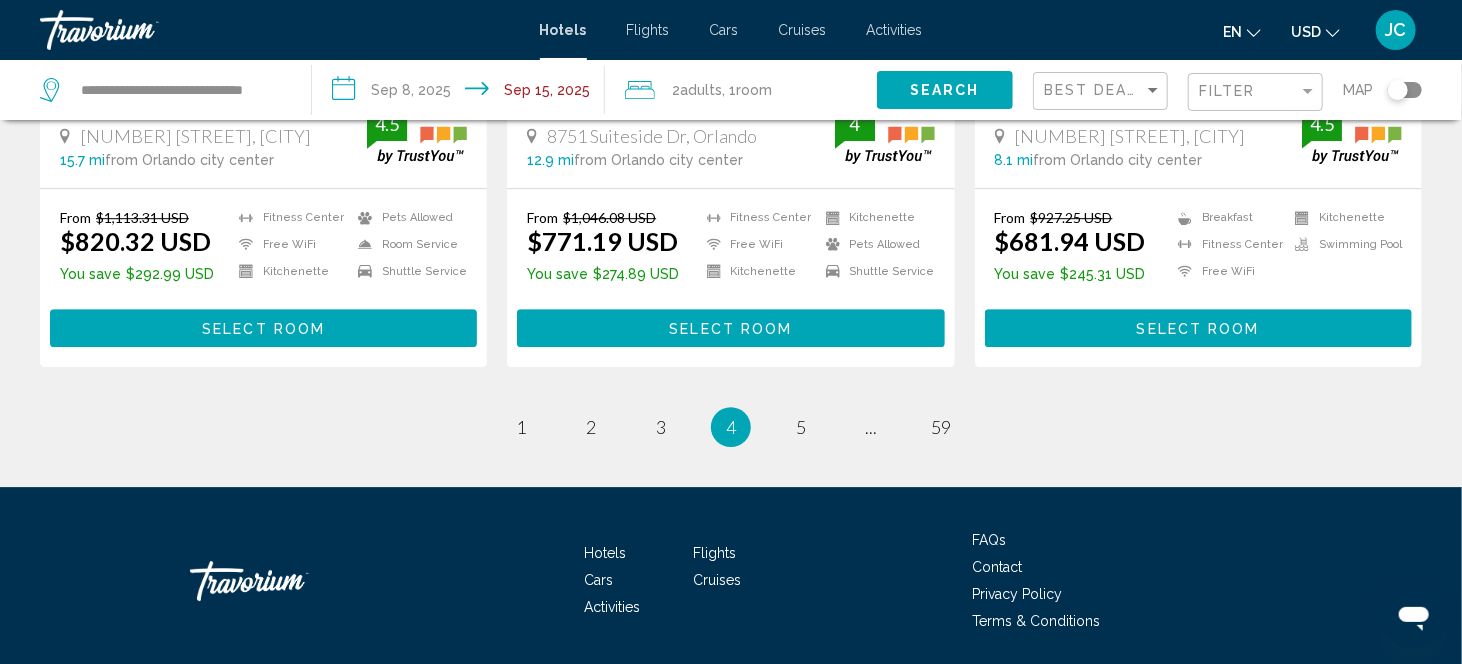 scroll, scrollTop: 2768, scrollLeft: 0, axis: vertical 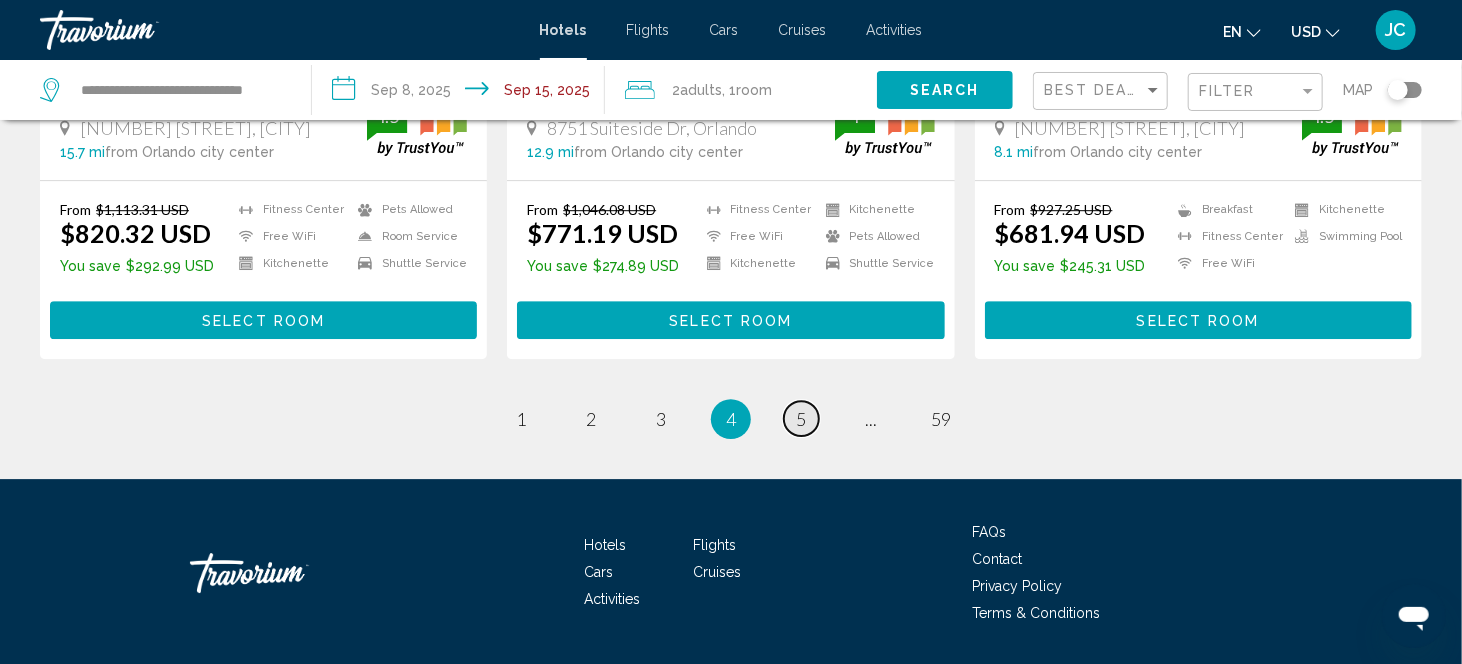 click on "5" at bounding box center (801, 419) 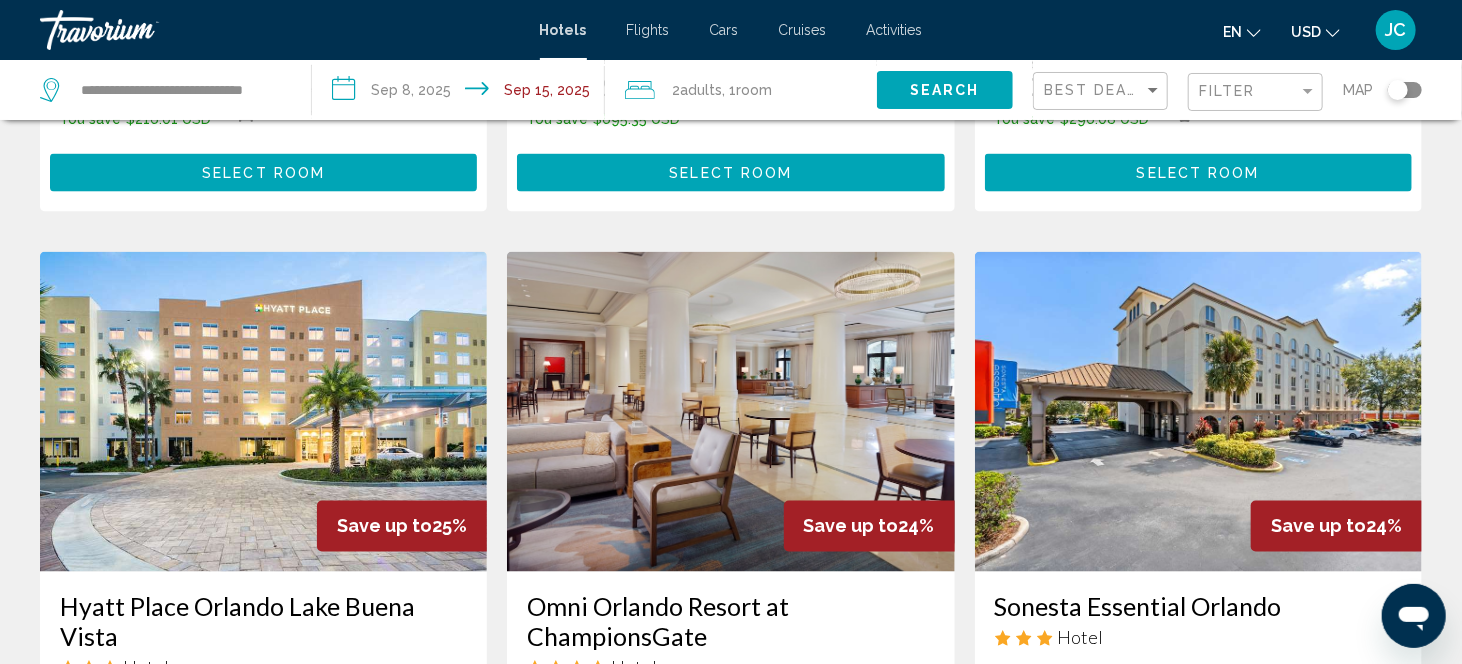 scroll, scrollTop: 1424, scrollLeft: 0, axis: vertical 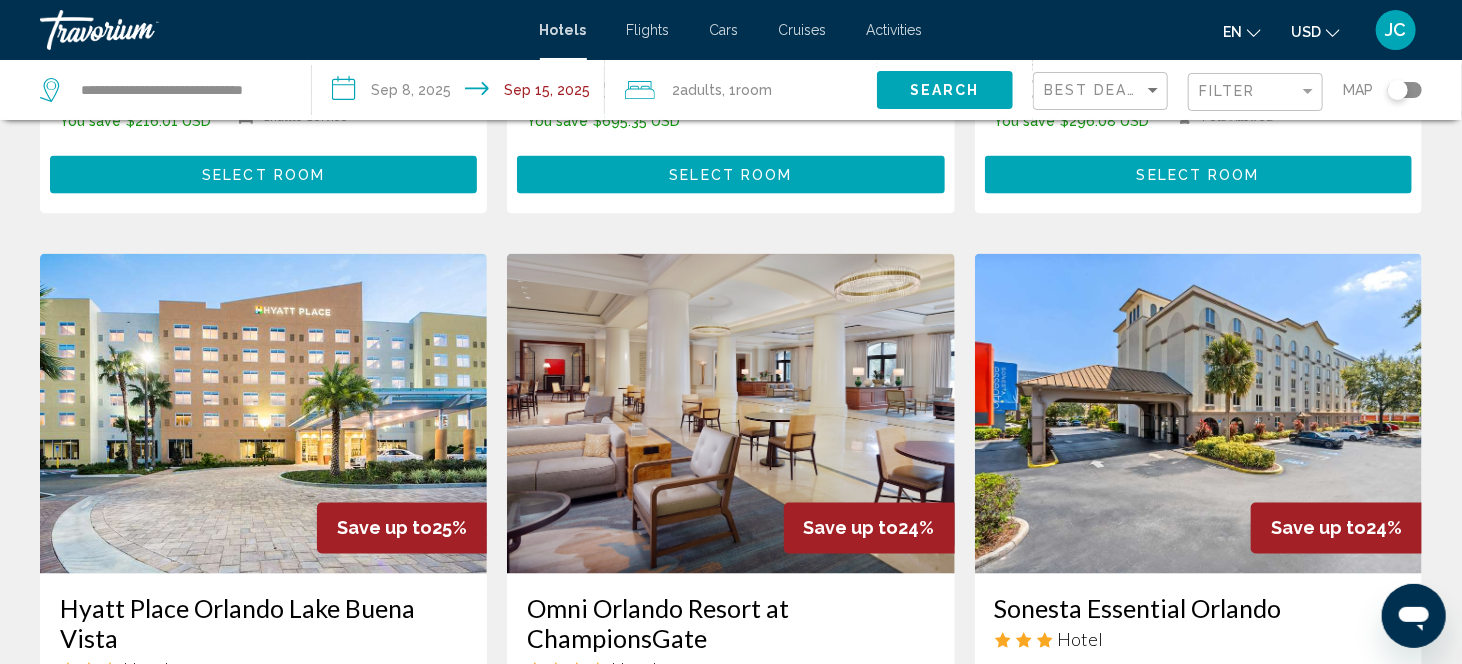 click at bounding box center [263, 414] 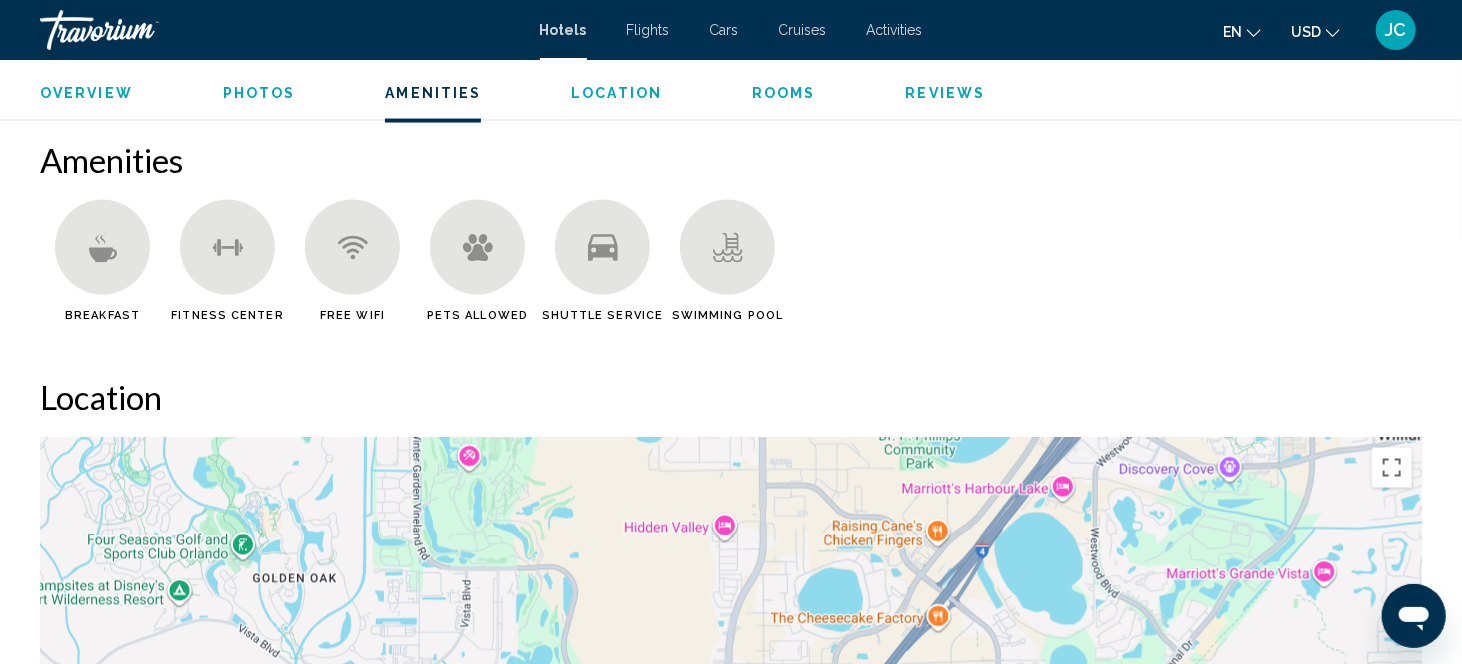 scroll, scrollTop: 1533, scrollLeft: 0, axis: vertical 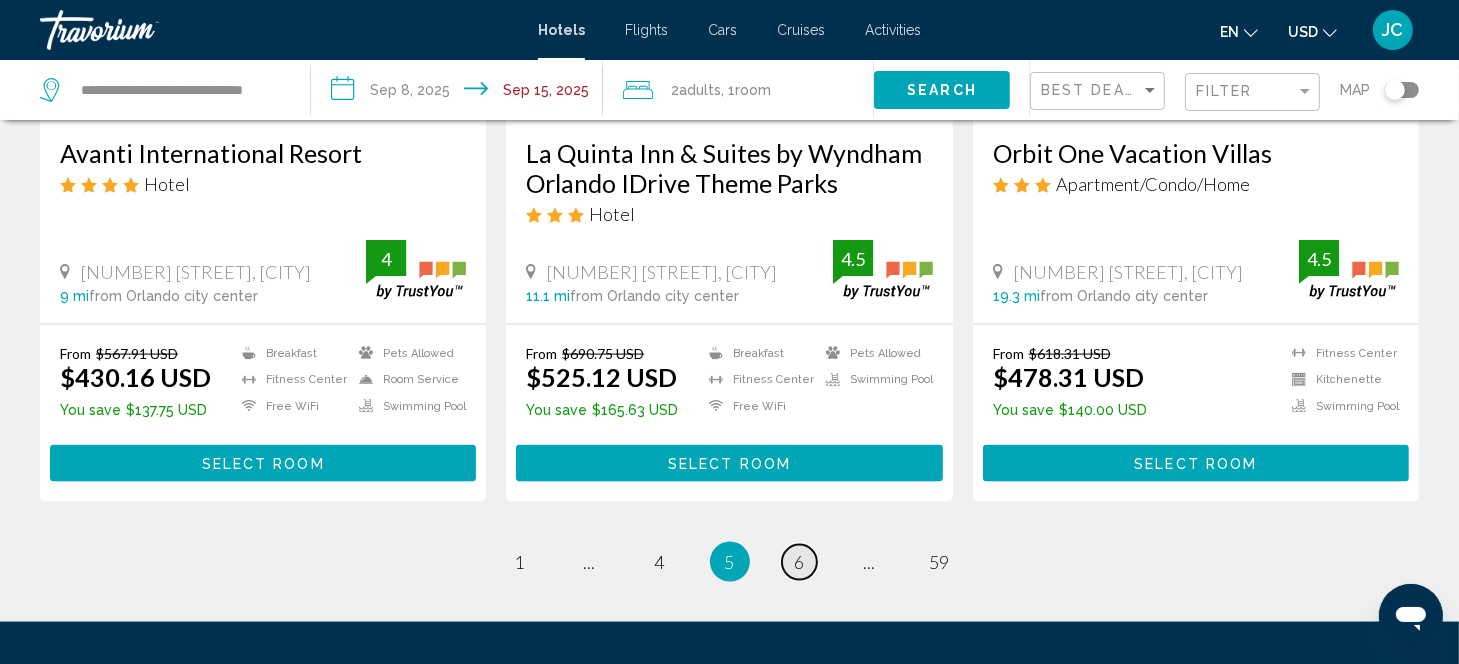 click on "page  6" at bounding box center (799, 562) 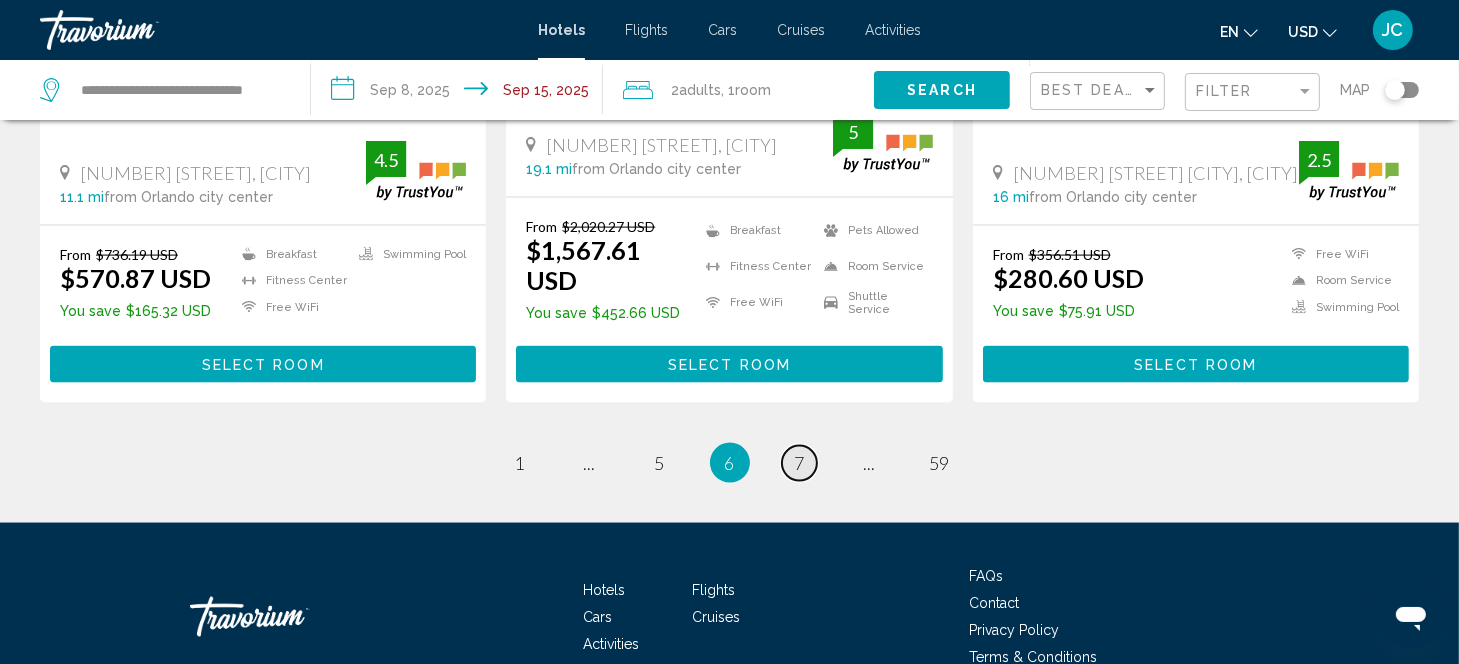 scroll, scrollTop: 2720, scrollLeft: 0, axis: vertical 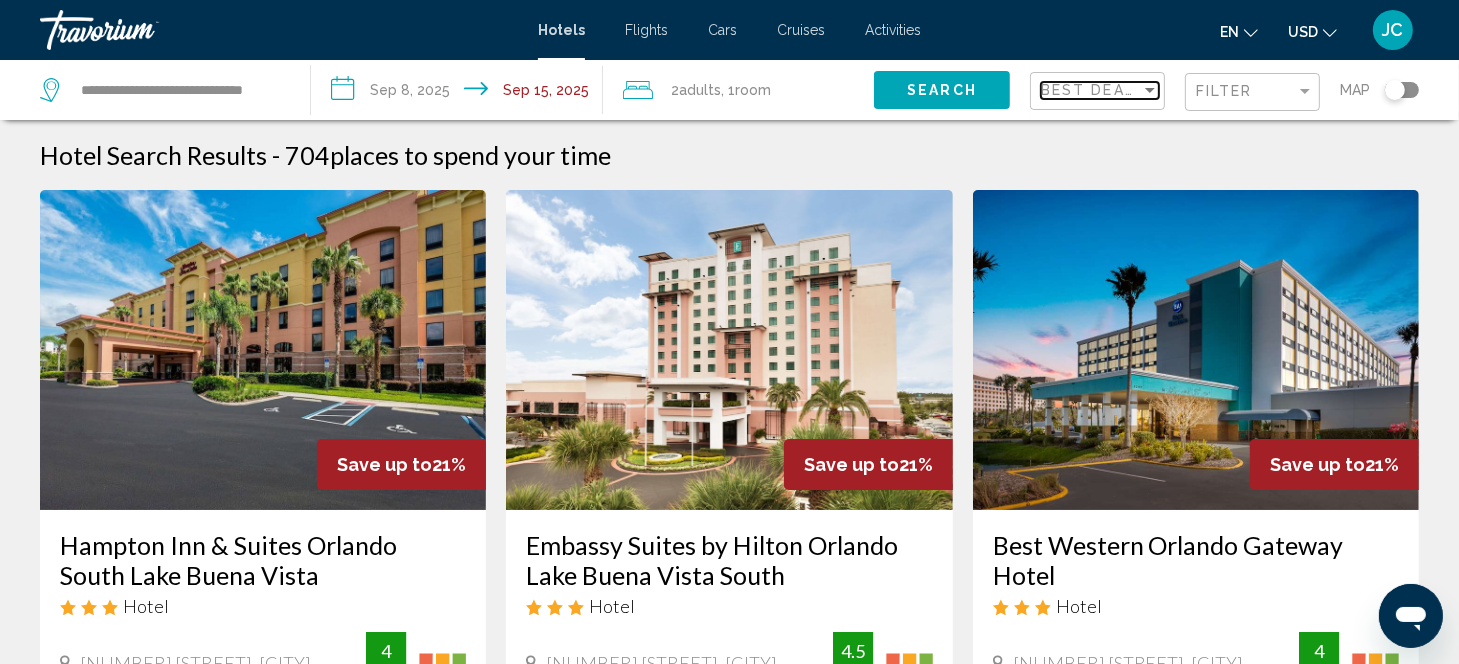 click on "Best Deals" at bounding box center [1093, 90] 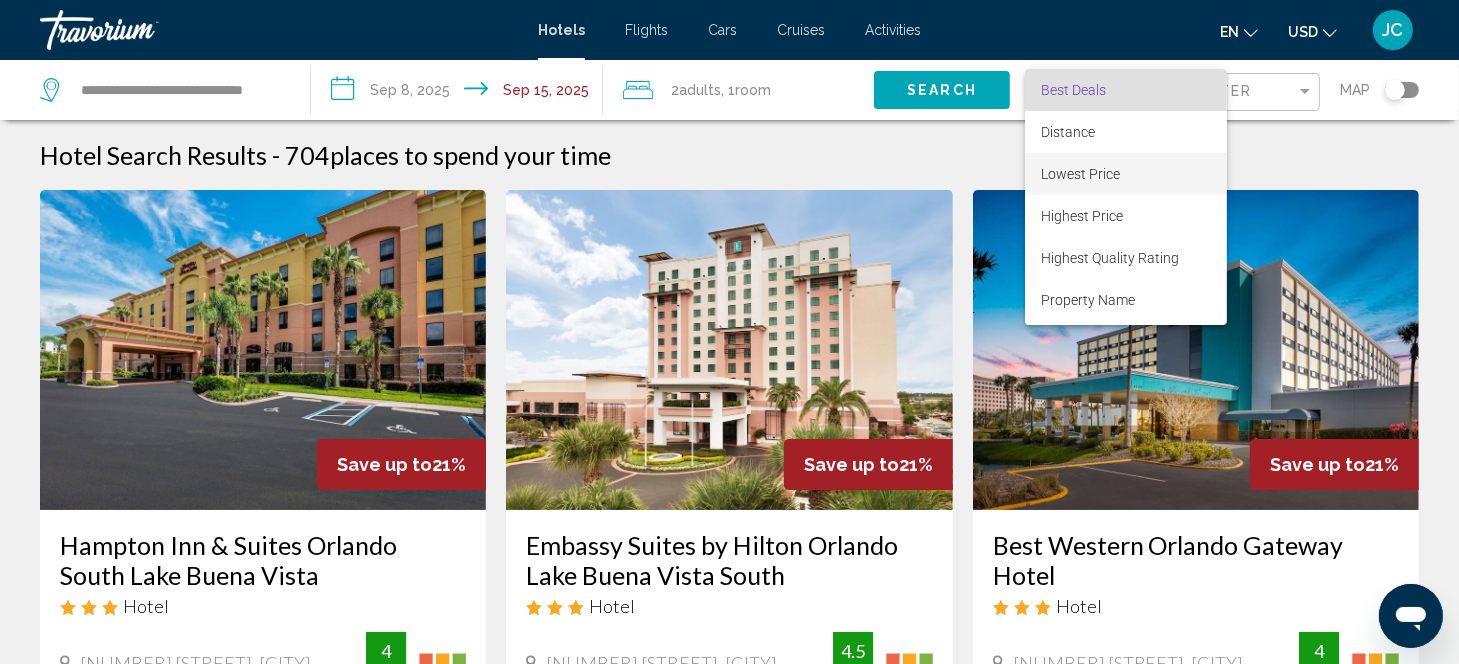 click on "Lowest Price" at bounding box center [1126, 174] 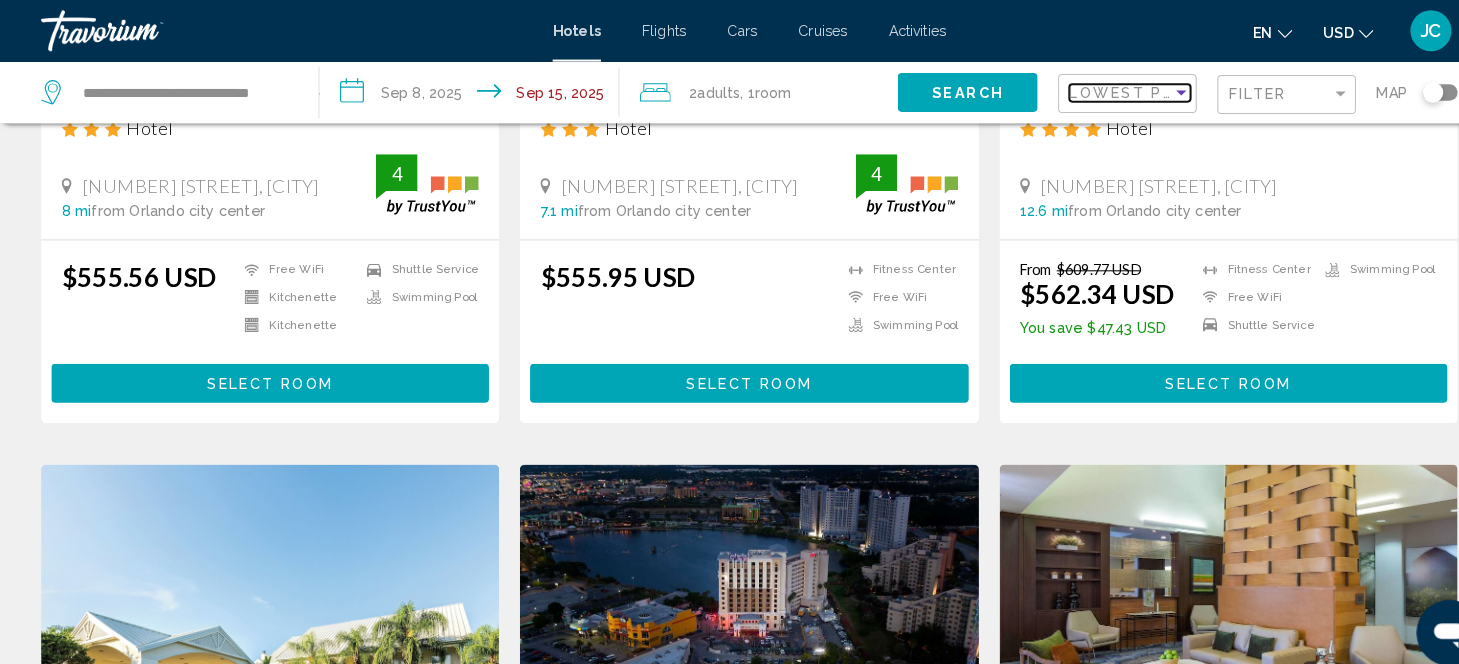 scroll, scrollTop: 481, scrollLeft: 0, axis: vertical 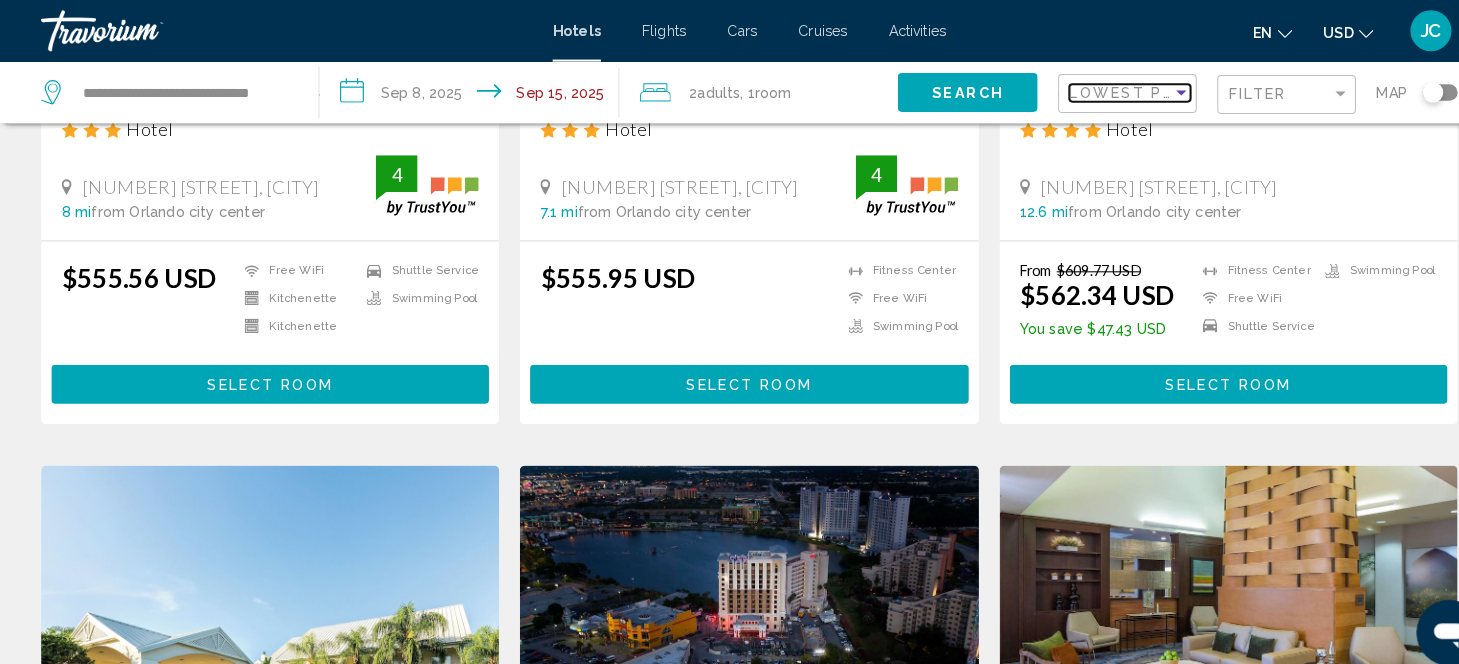click on "Lowest Price" at bounding box center (1105, 90) 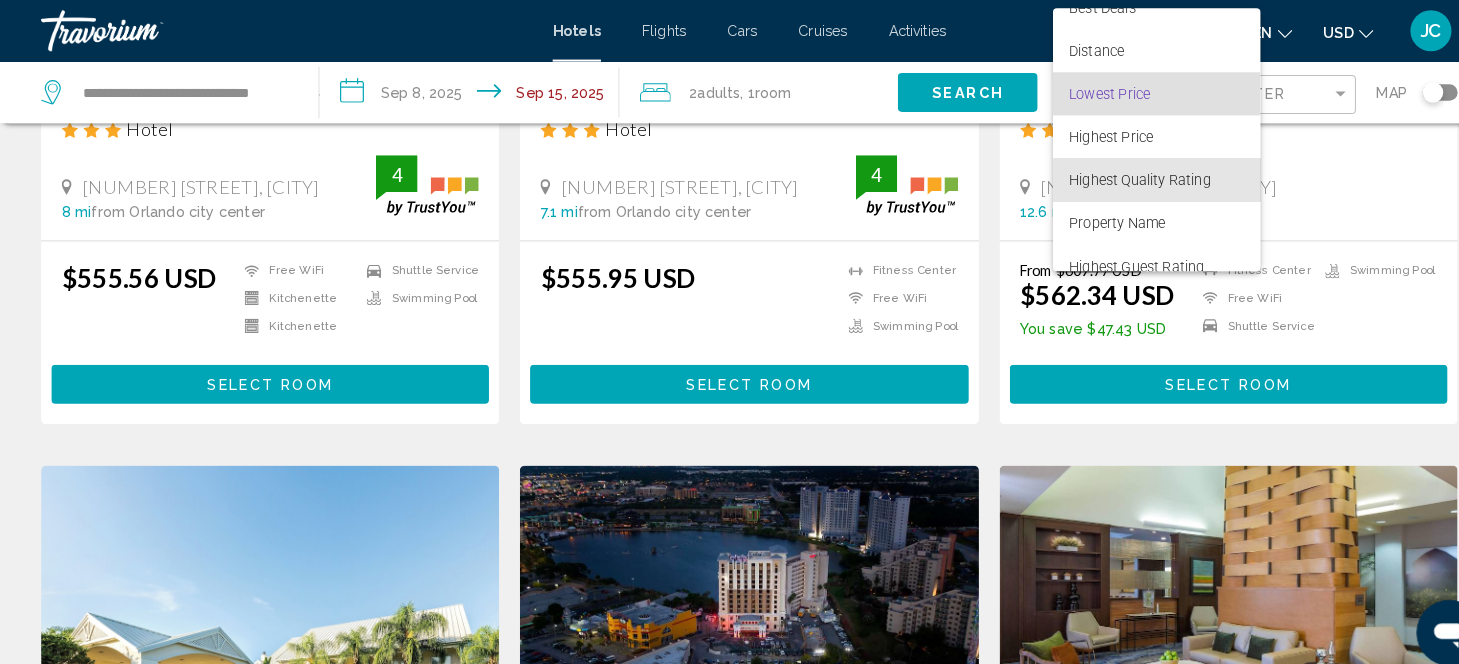 scroll, scrollTop: 38, scrollLeft: 0, axis: vertical 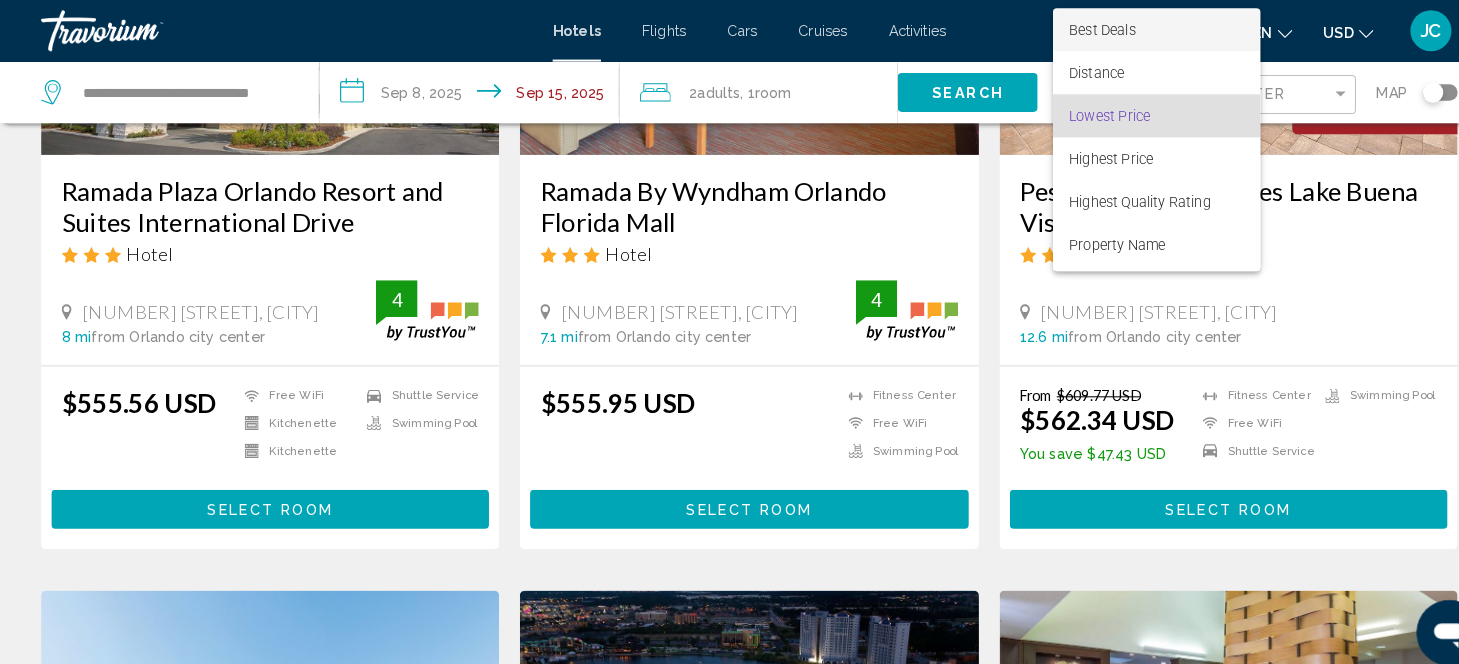 click on "Best Deals" at bounding box center (1126, 29) 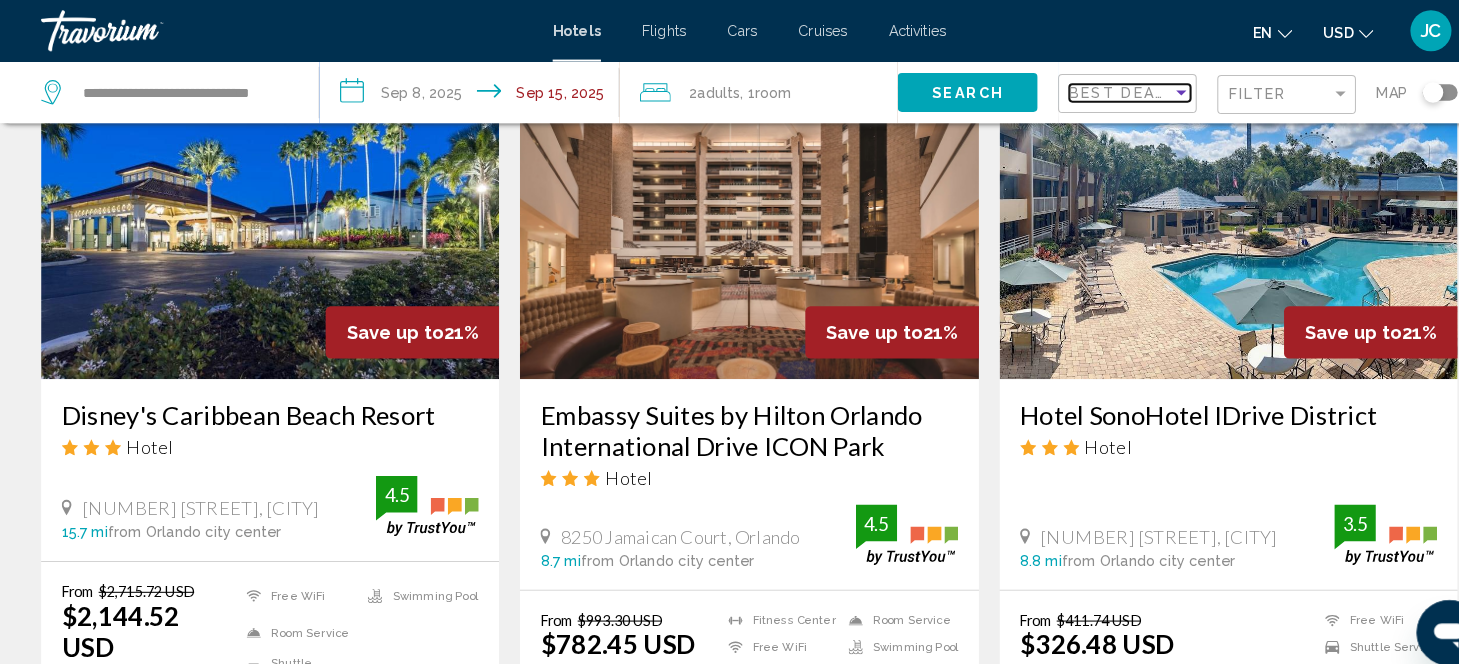 scroll, scrollTop: 878, scrollLeft: 0, axis: vertical 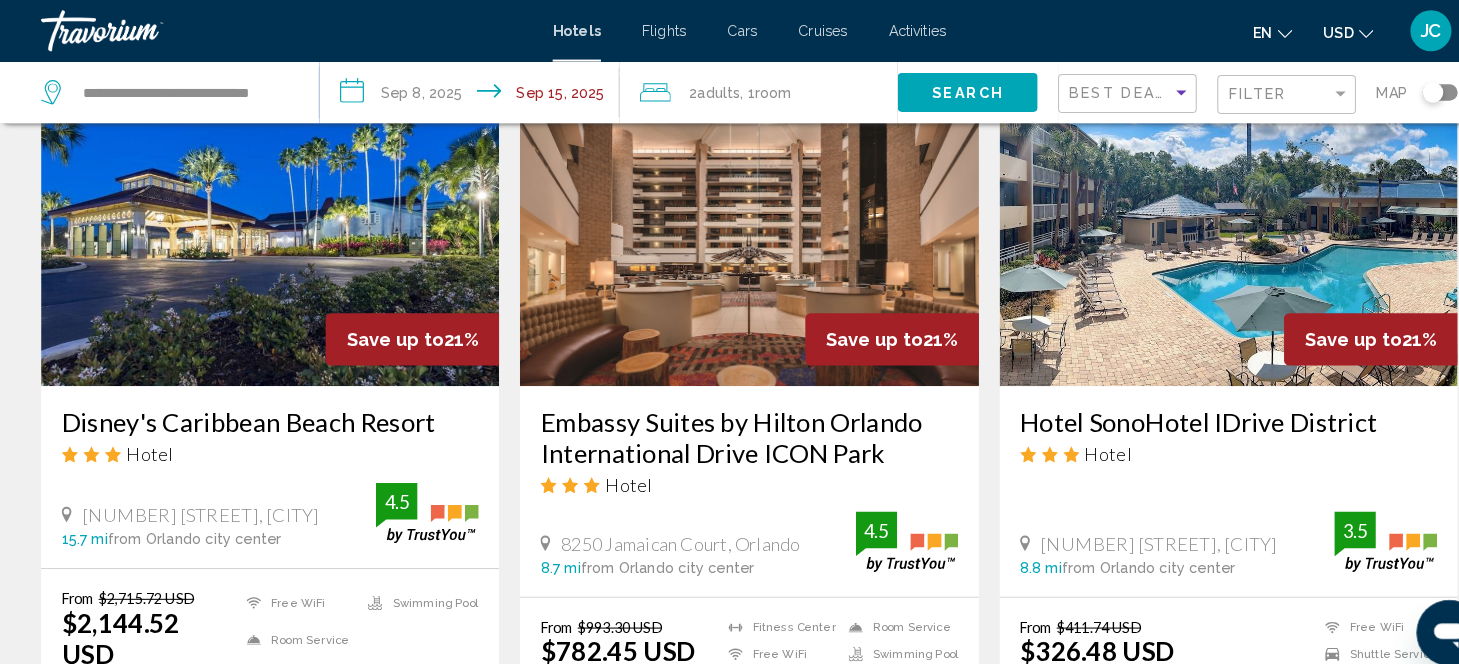 click at bounding box center [729, 216] 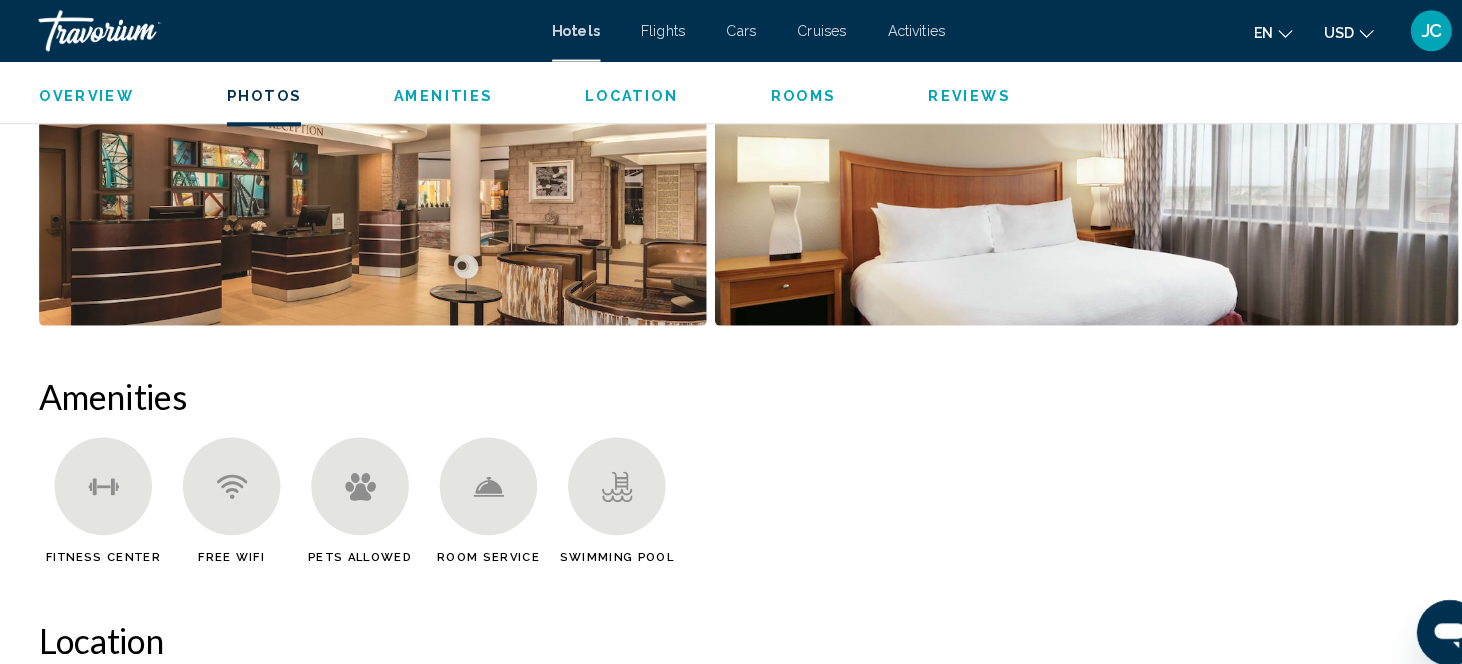 scroll, scrollTop: 1246, scrollLeft: 0, axis: vertical 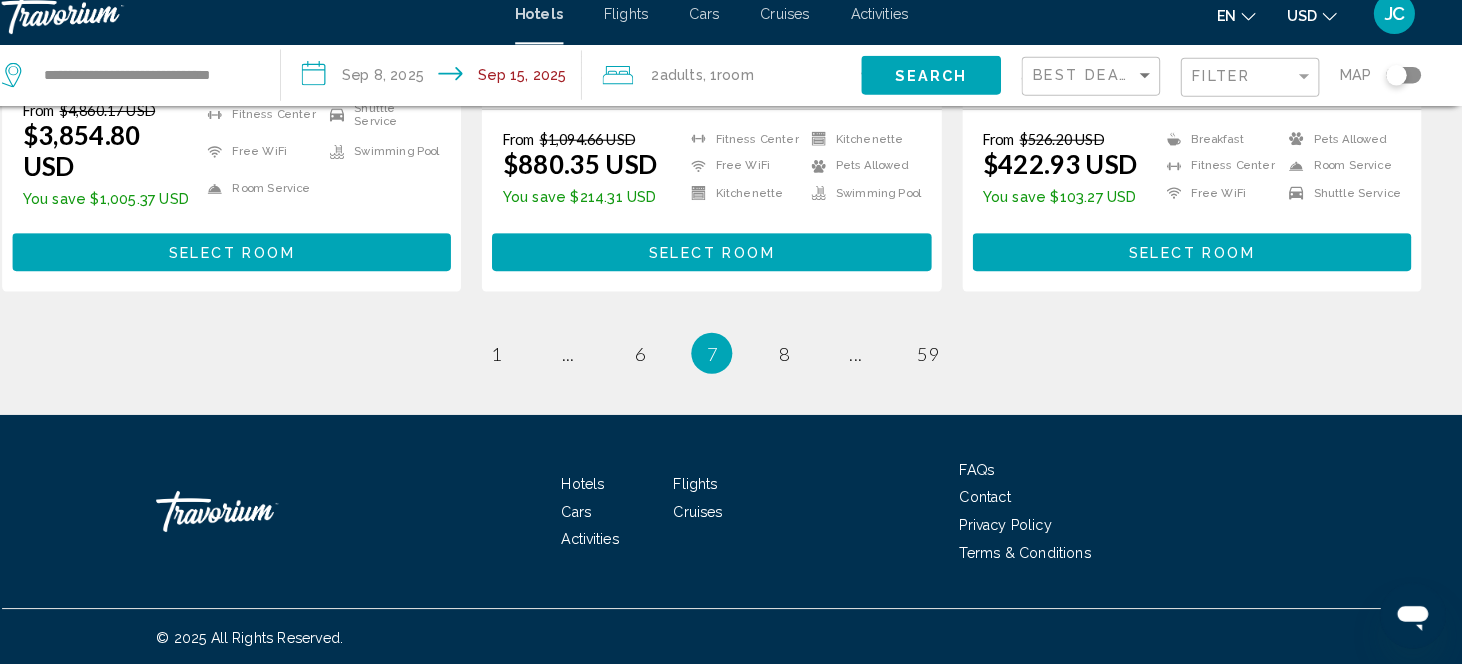 click on "page  8" at bounding box center (801, 361) 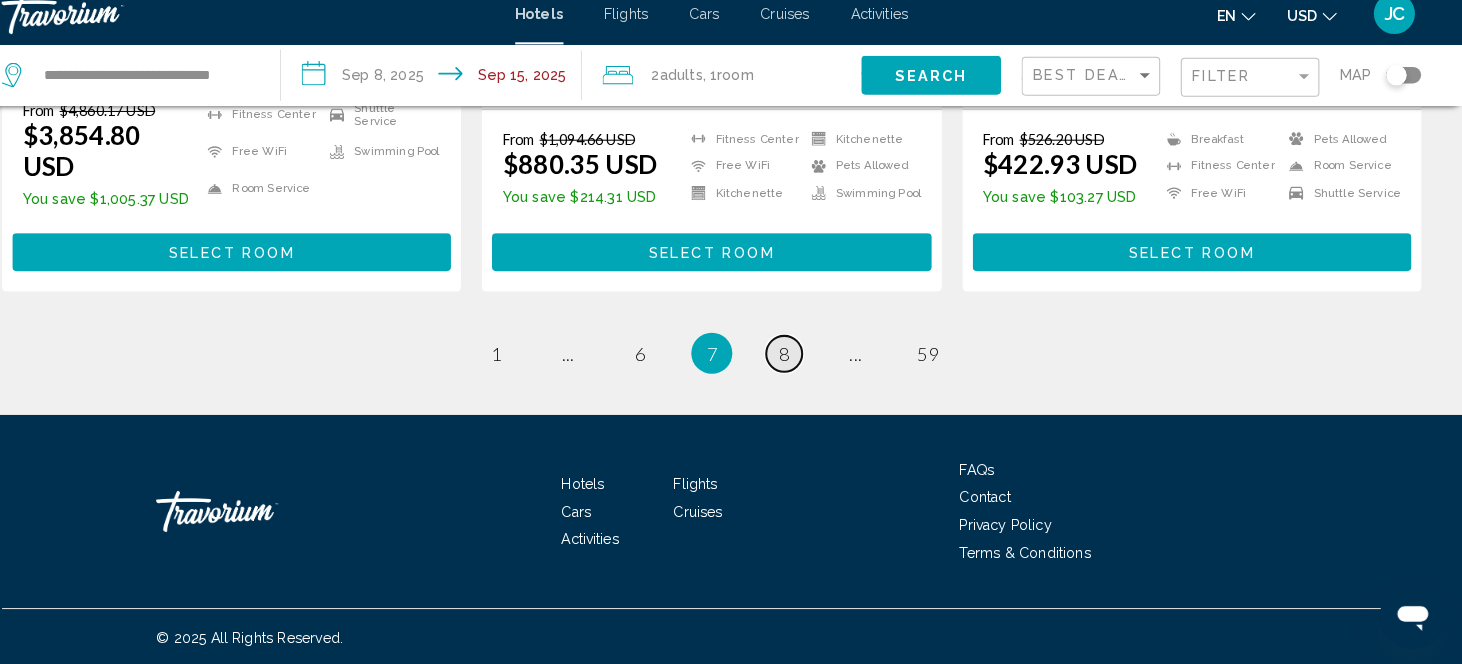 click on "page  8" at bounding box center (801, 361) 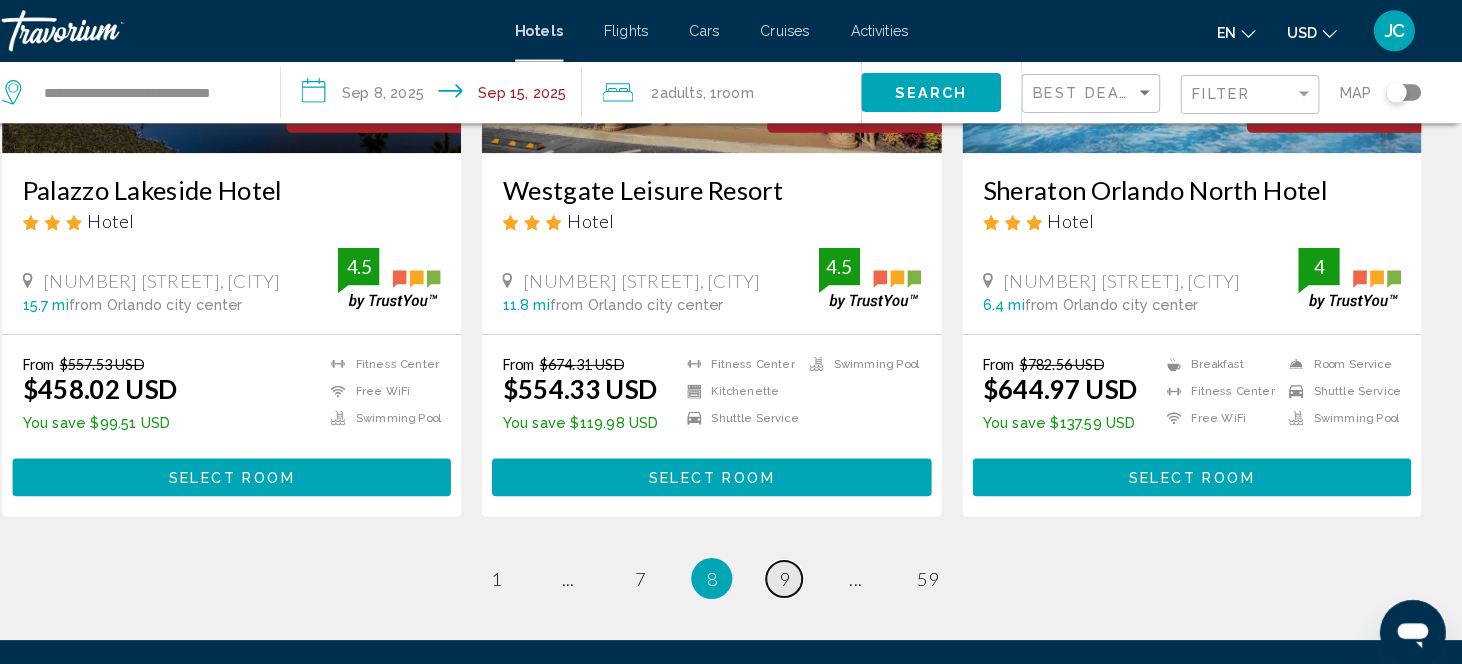 scroll, scrollTop: 2555, scrollLeft: 0, axis: vertical 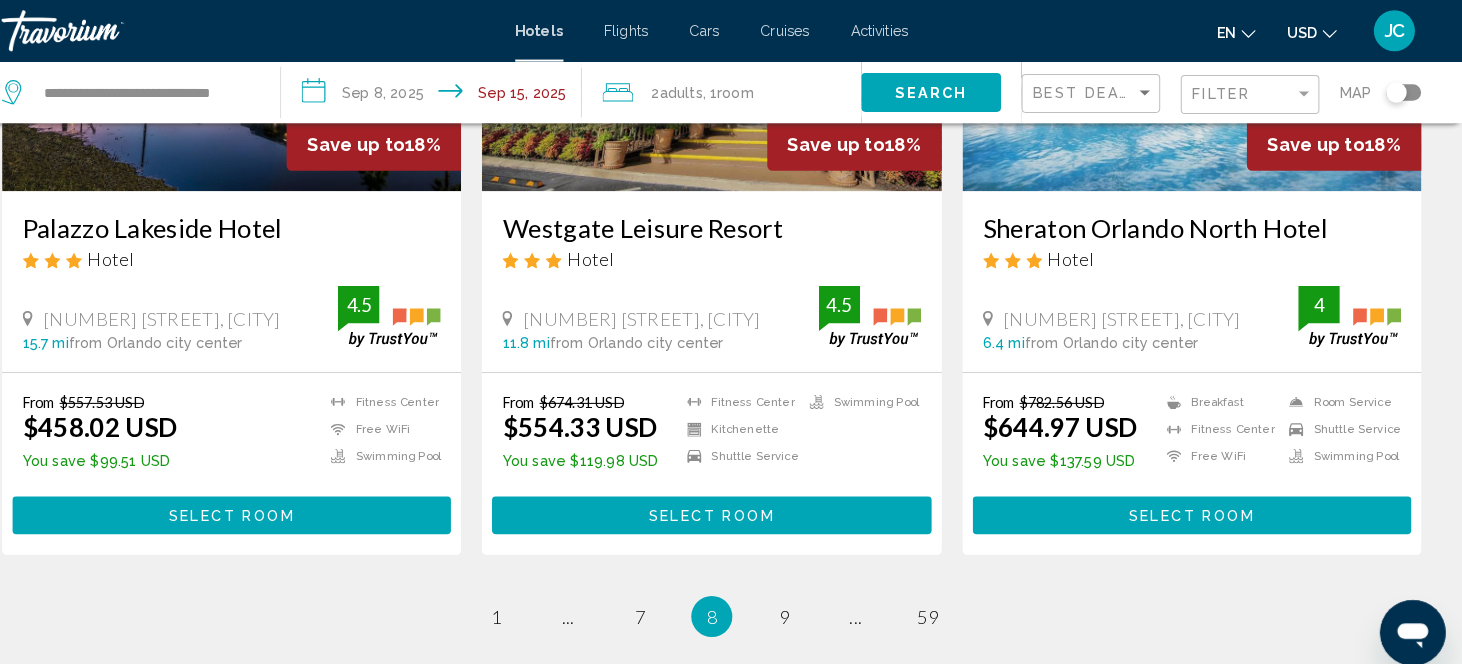 click on "JC" at bounding box center (1396, 30) 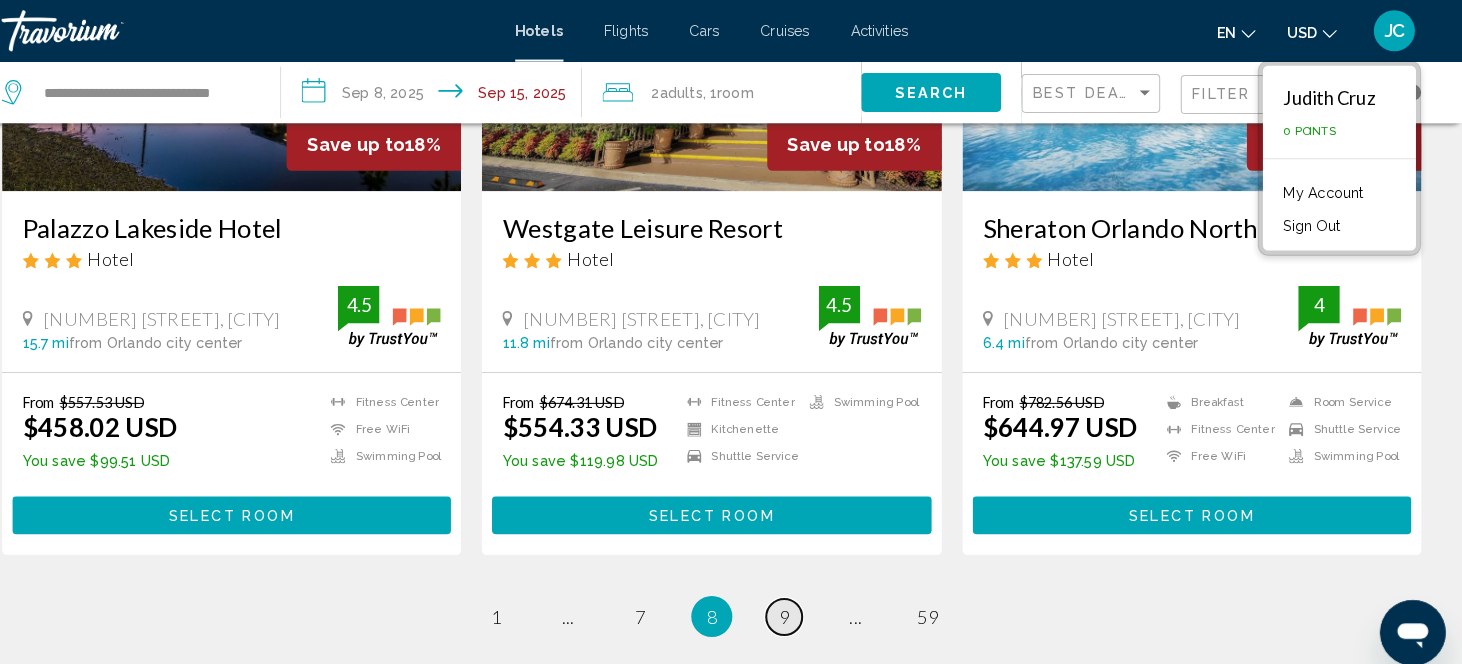 click on "9" at bounding box center [801, 600] 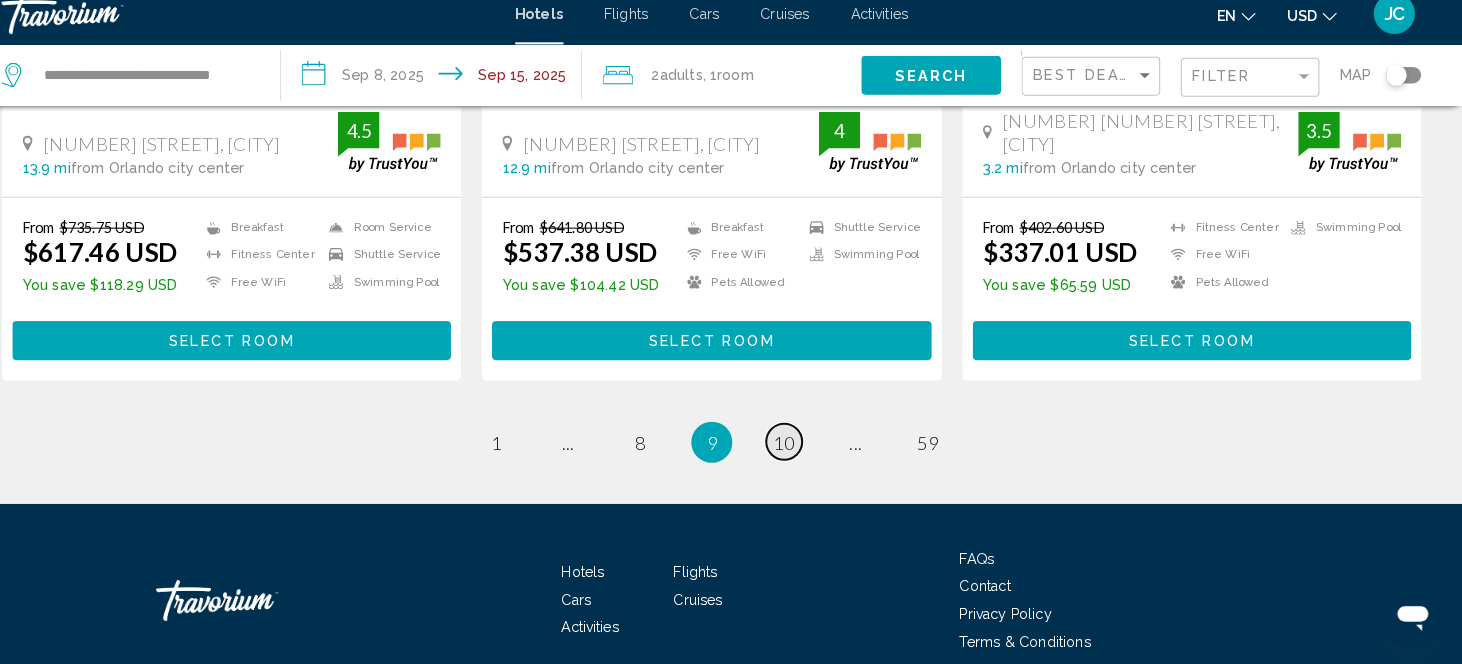 scroll, scrollTop: 2778, scrollLeft: 0, axis: vertical 